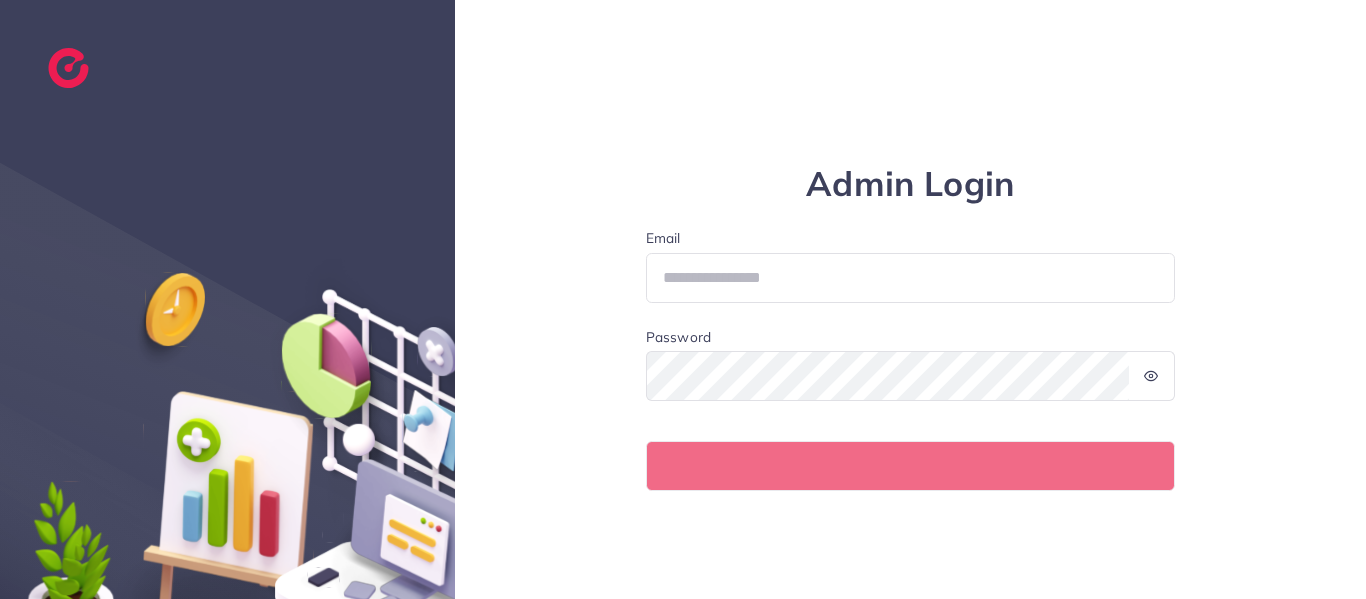 scroll, scrollTop: 0, scrollLeft: 0, axis: both 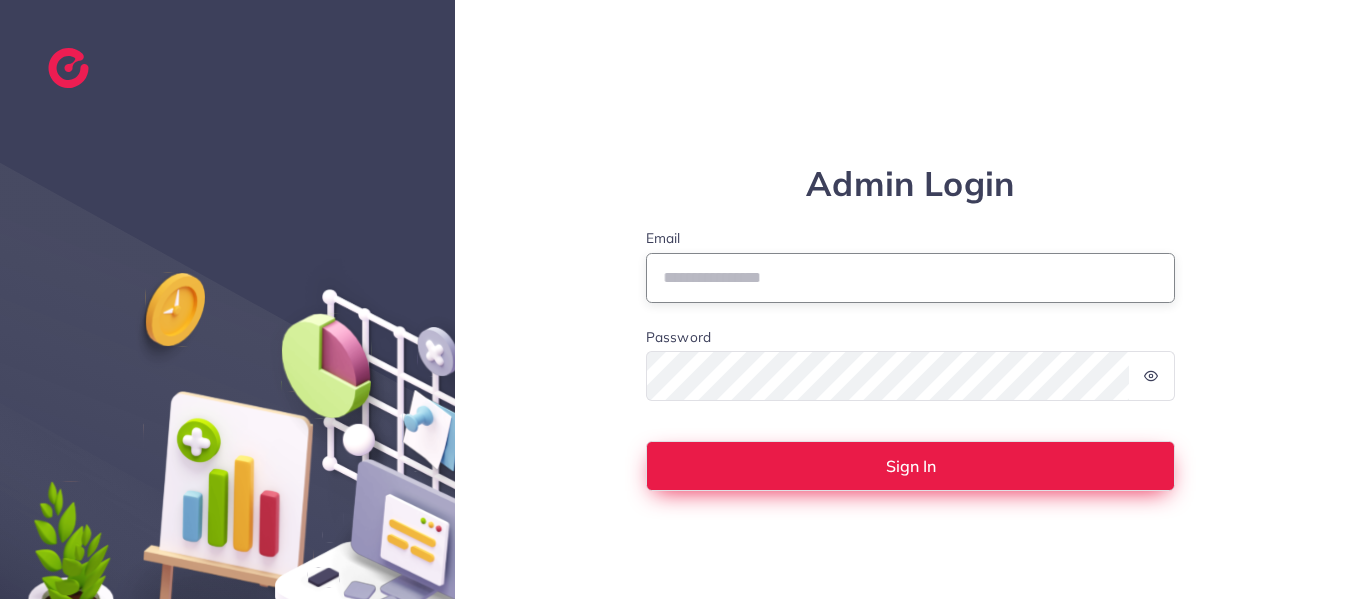 type on "**********" 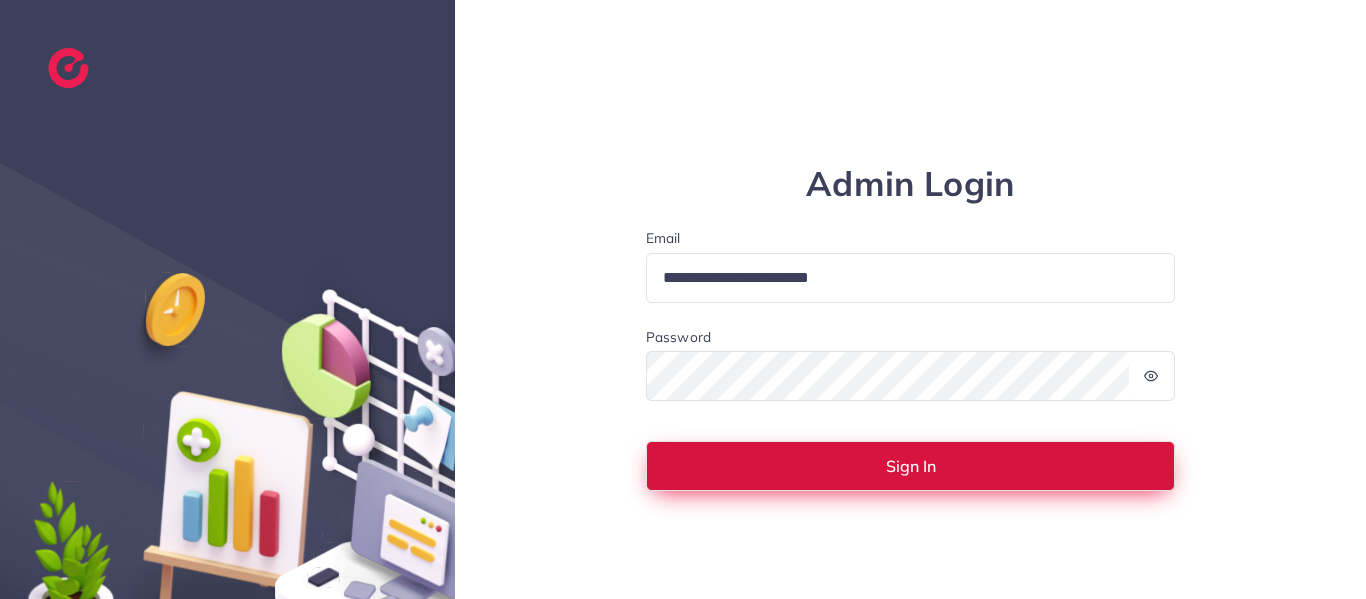 click on "Sign In" at bounding box center [911, 466] 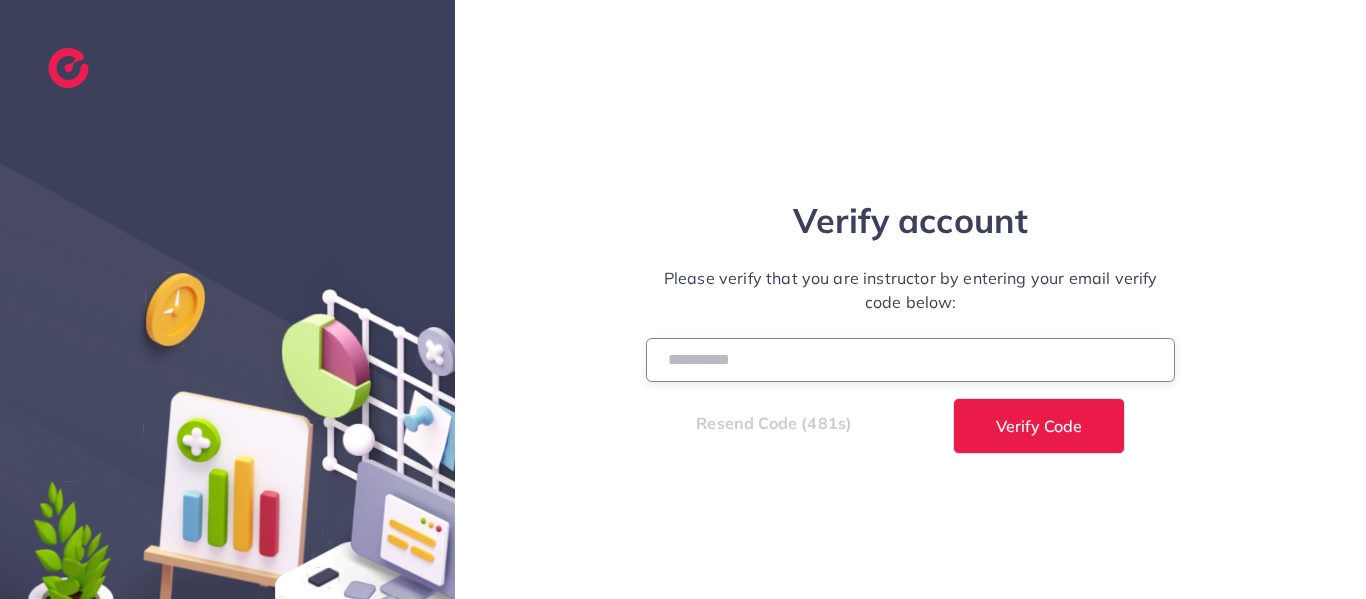 click at bounding box center (911, 359) 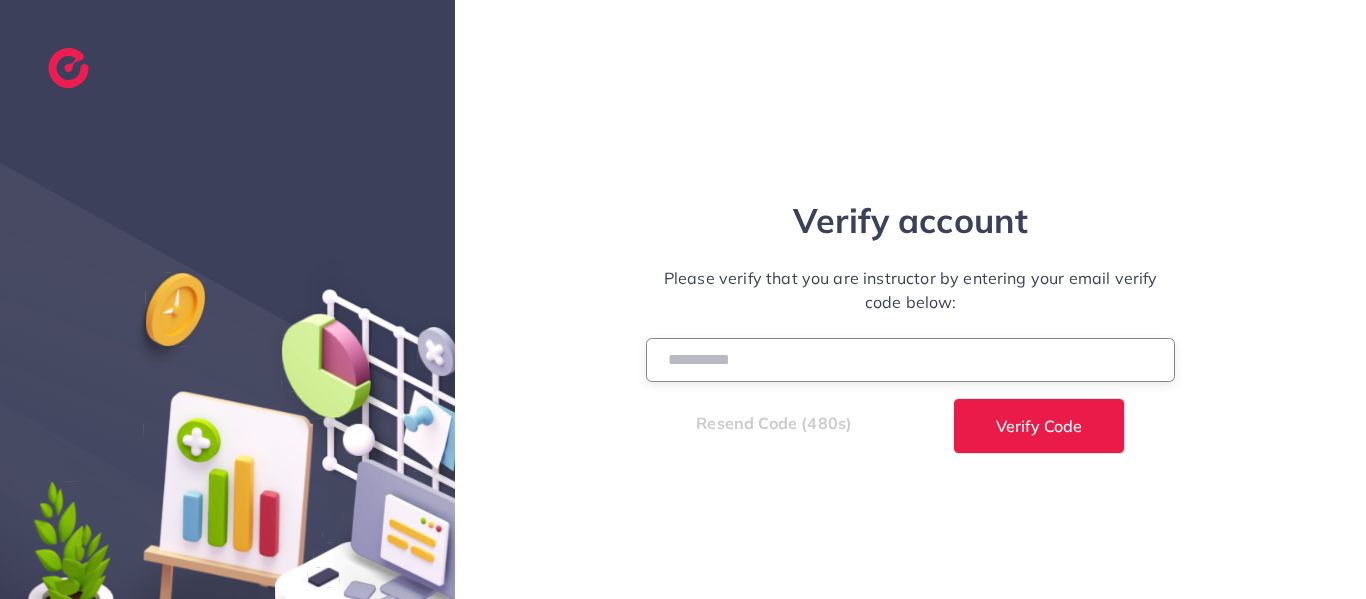 type on "******" 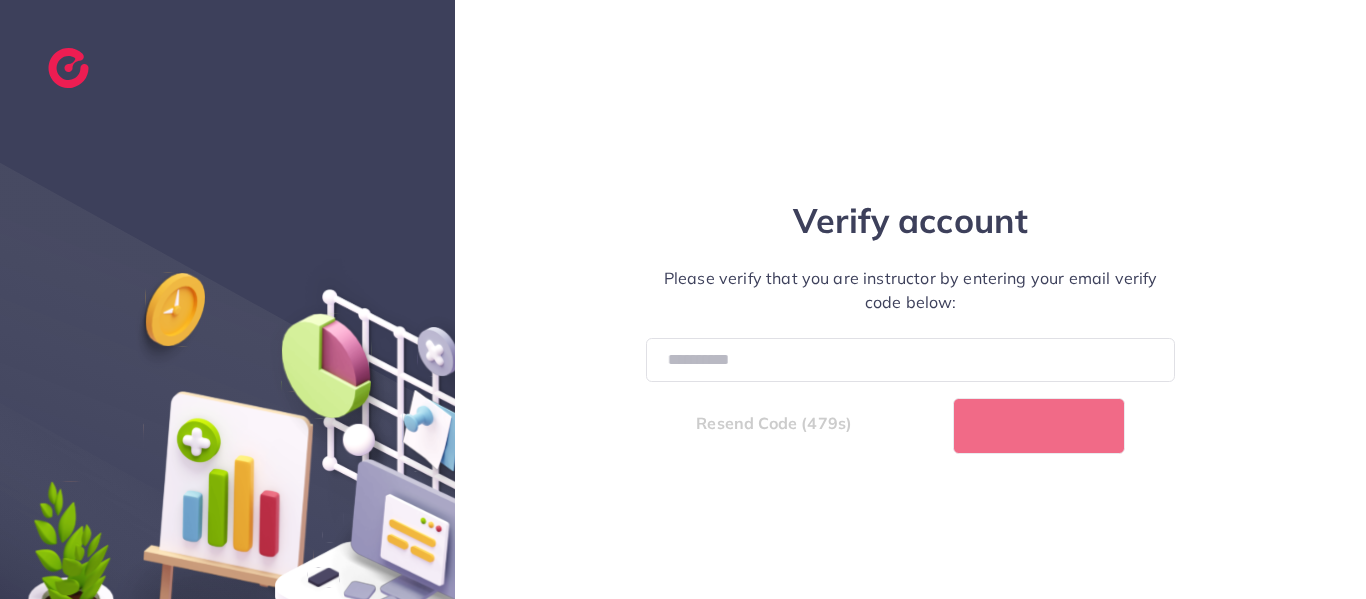 select on "*" 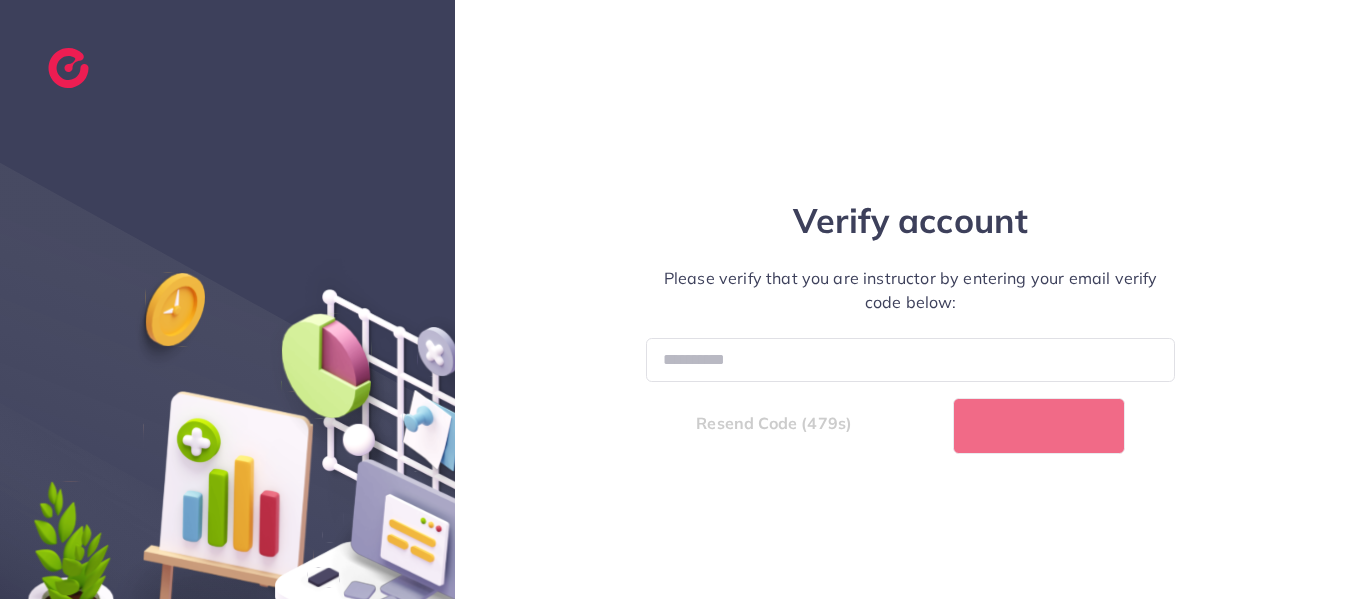 select on "****" 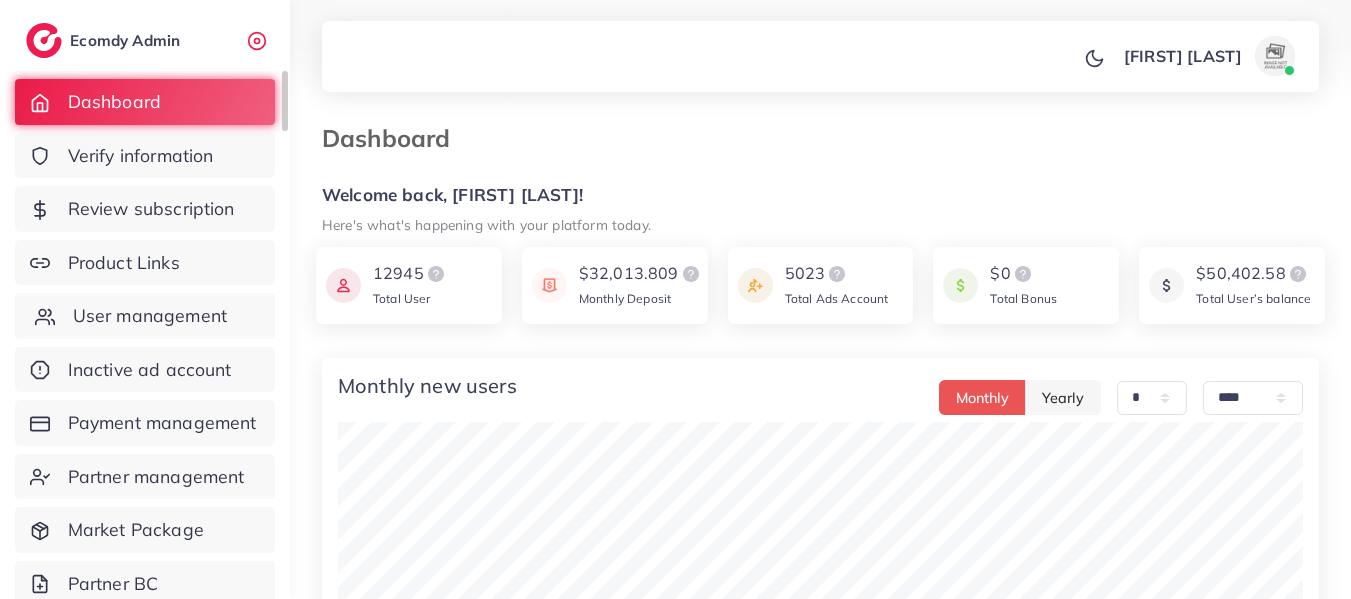 click on "User management" at bounding box center (150, 316) 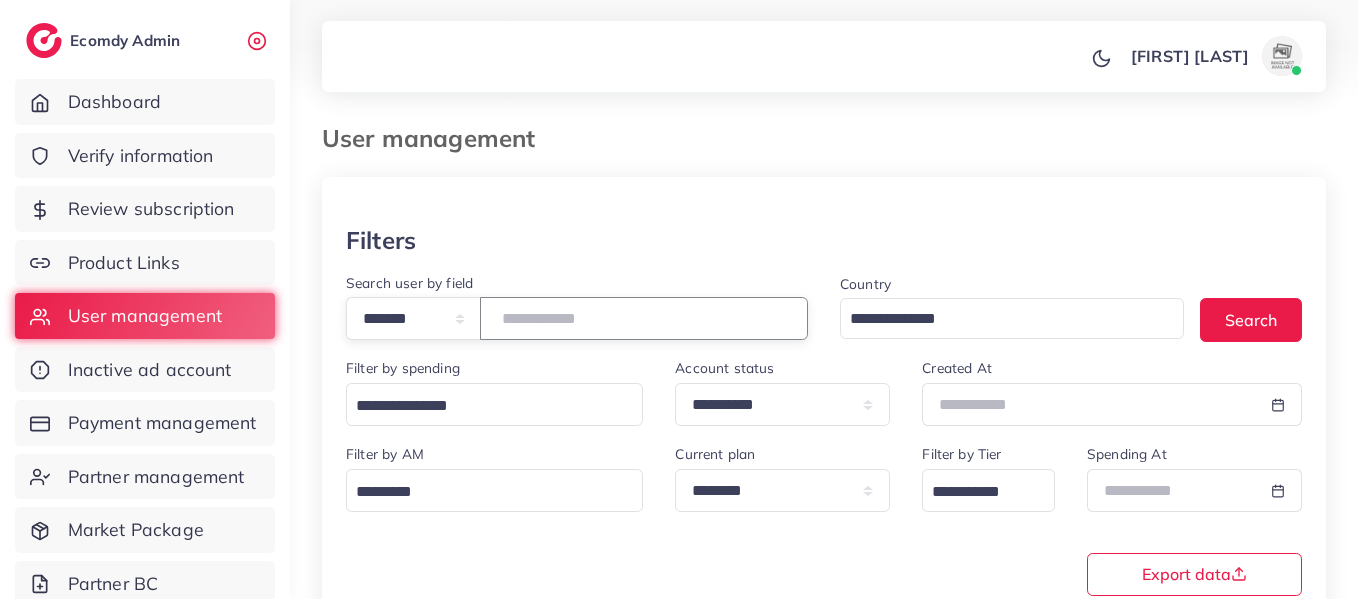 click at bounding box center (644, 318) 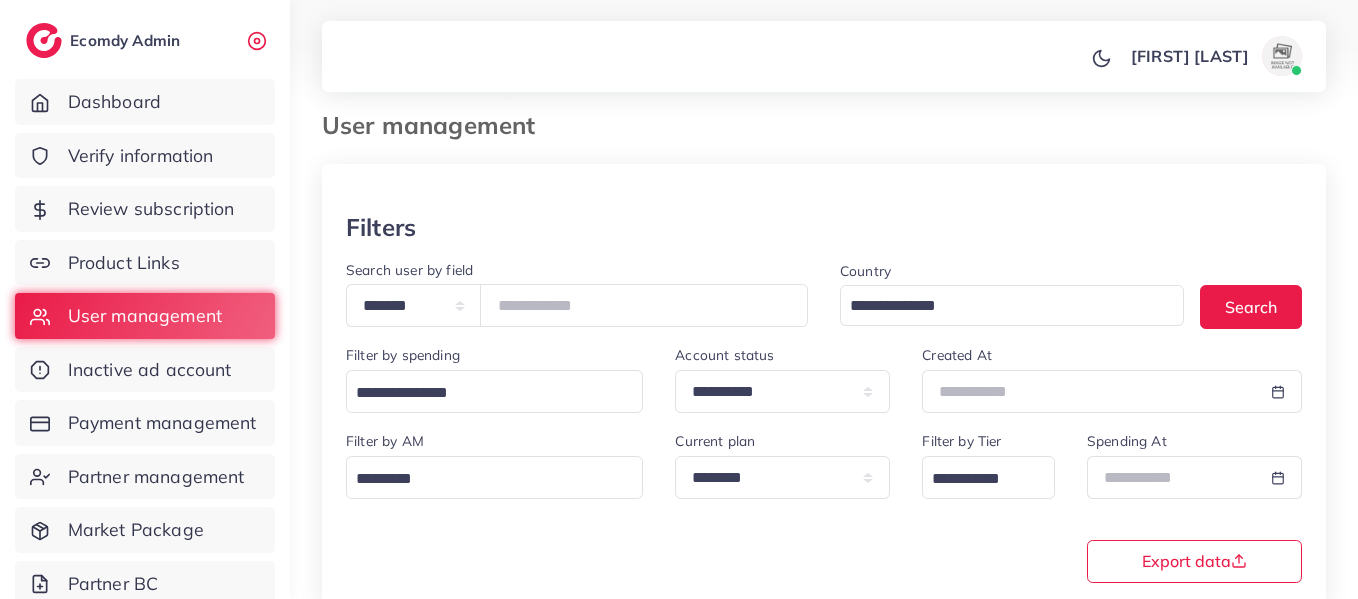 scroll, scrollTop: 0, scrollLeft: 0, axis: both 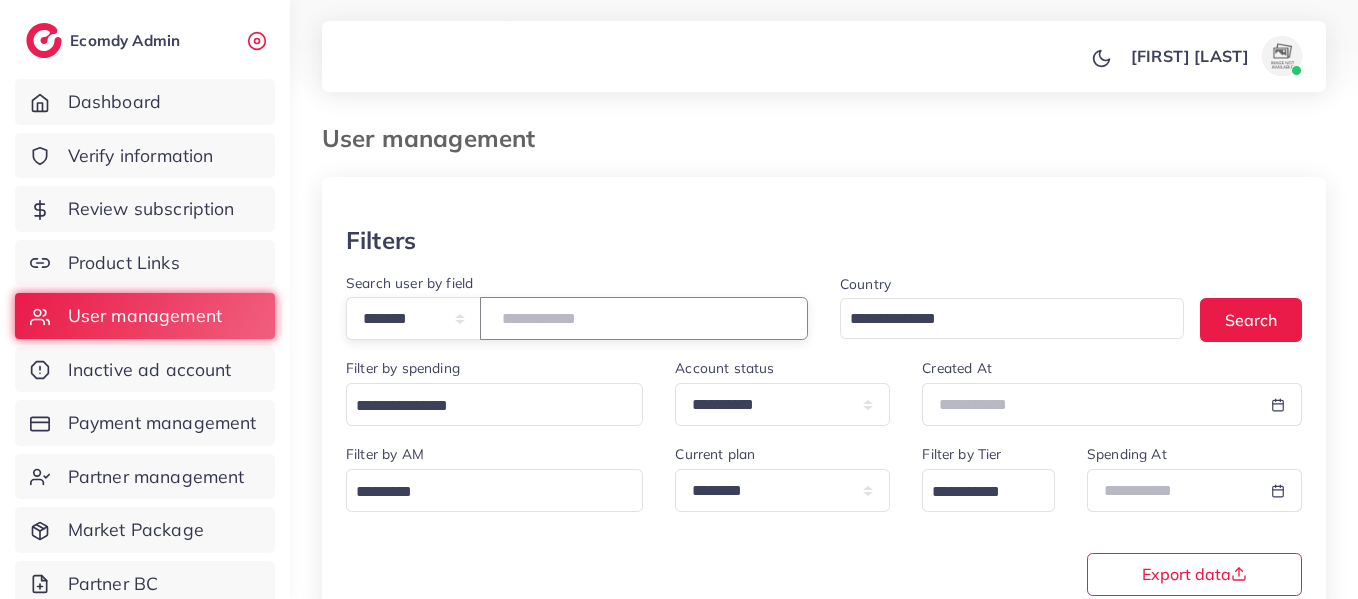 click on "*******" at bounding box center [644, 318] 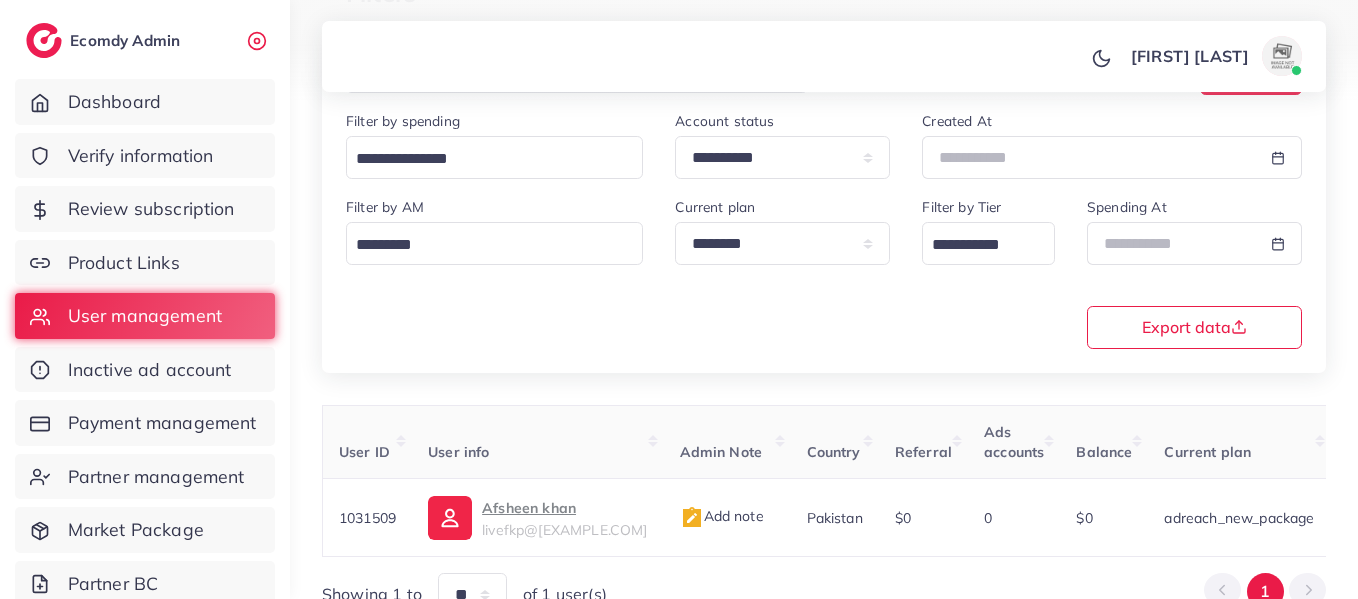 scroll, scrollTop: 358, scrollLeft: 0, axis: vertical 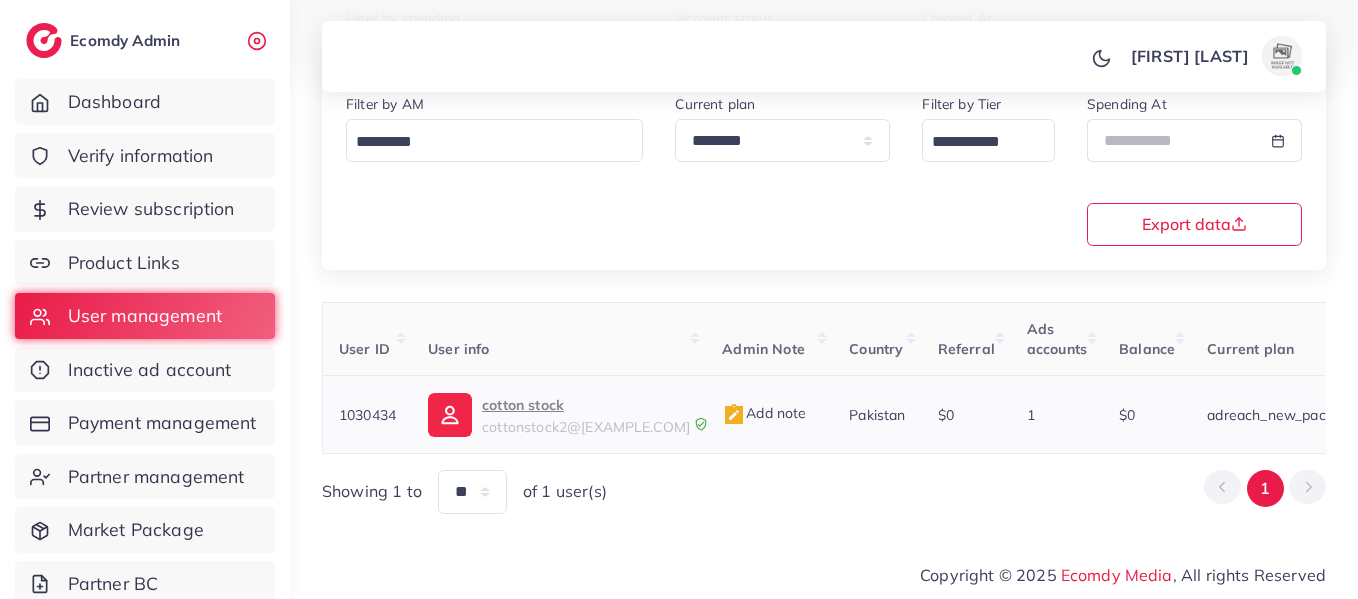 click on "cotton stock" at bounding box center [586, 405] 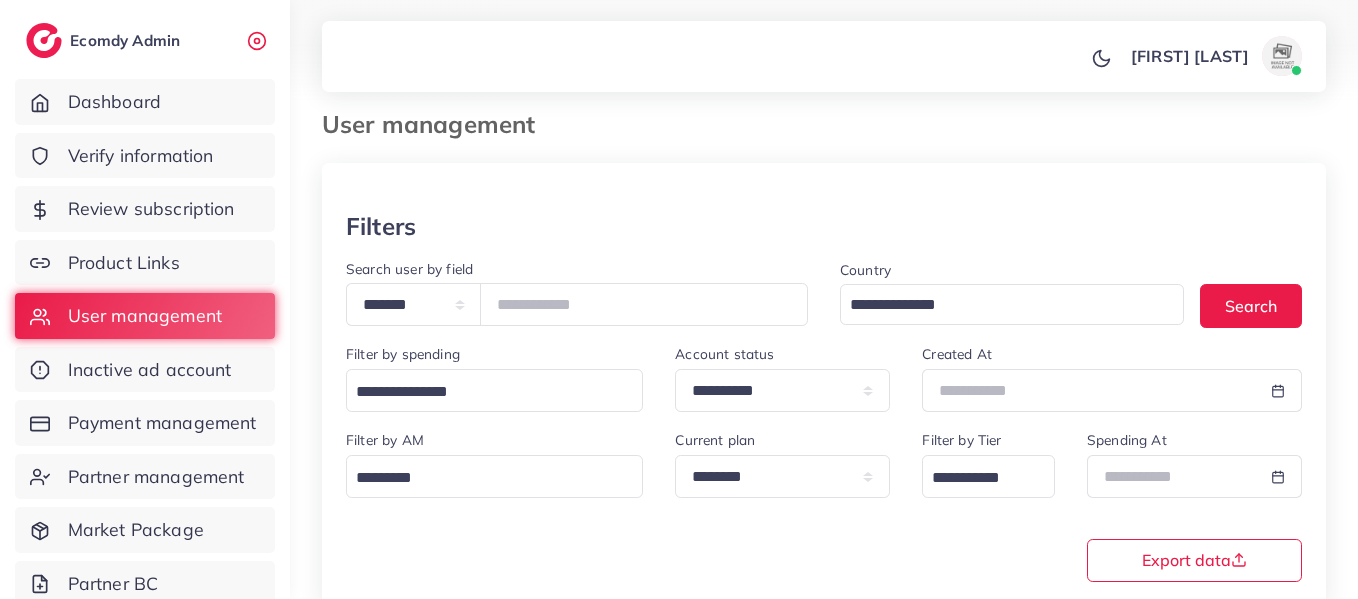 scroll, scrollTop: 0, scrollLeft: 0, axis: both 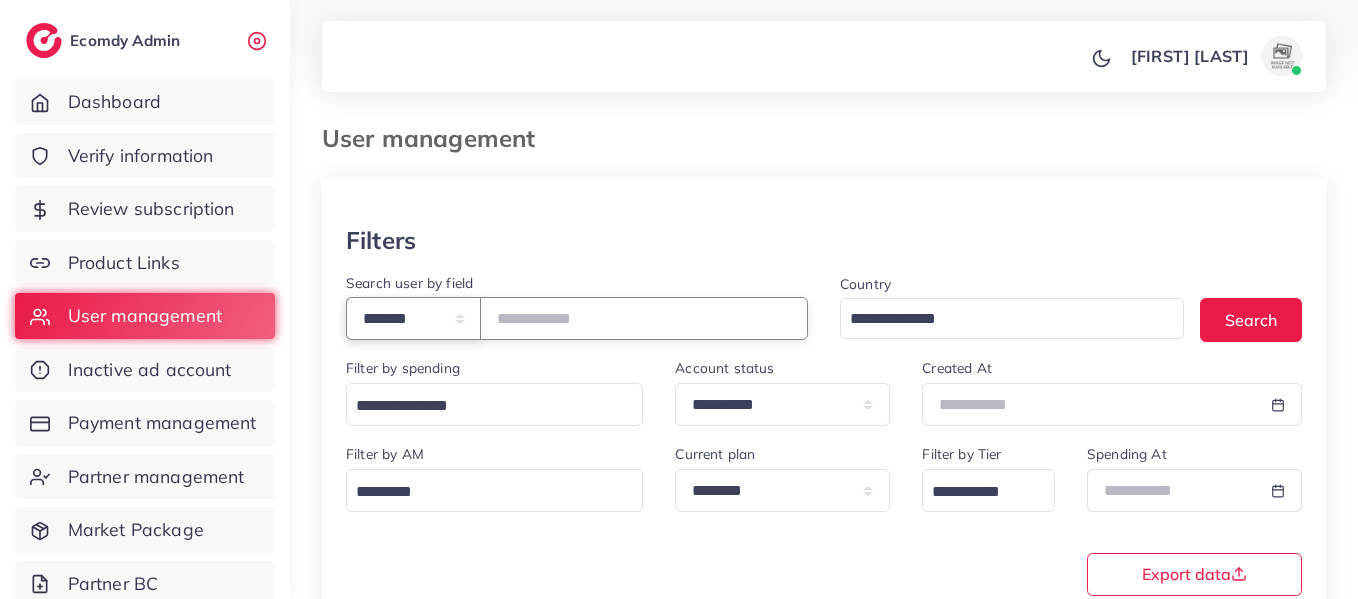 click on "**********" at bounding box center (413, 318) 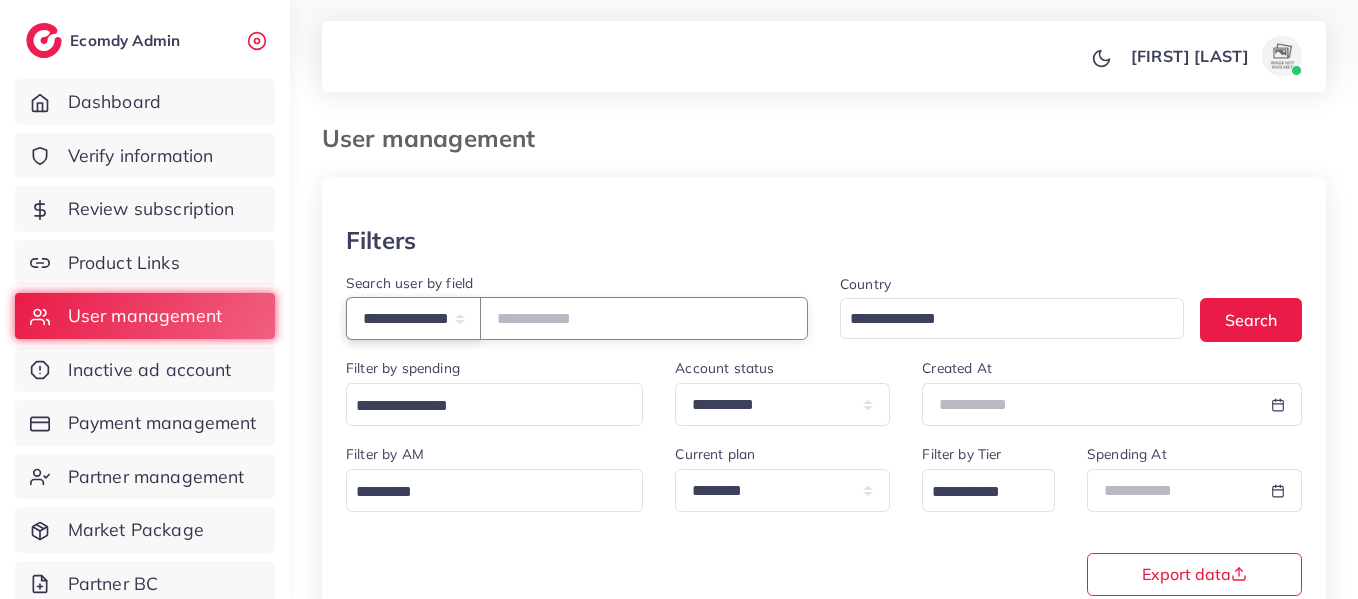 click on "**********" at bounding box center (413, 318) 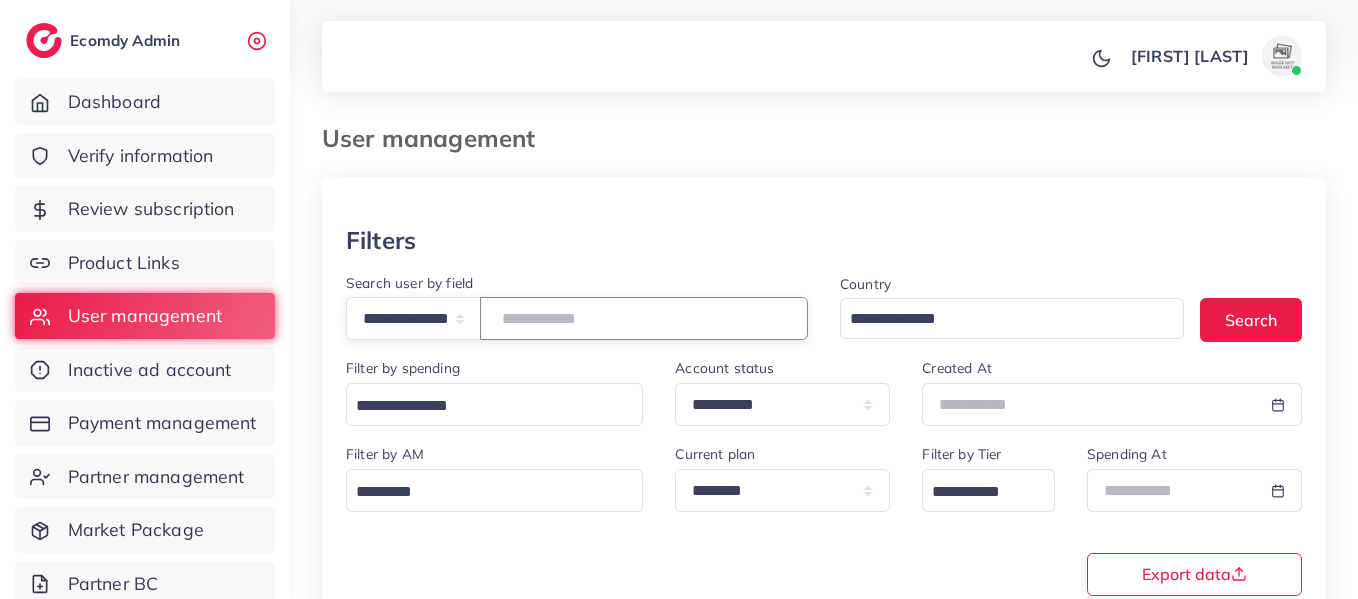 click at bounding box center [644, 318] 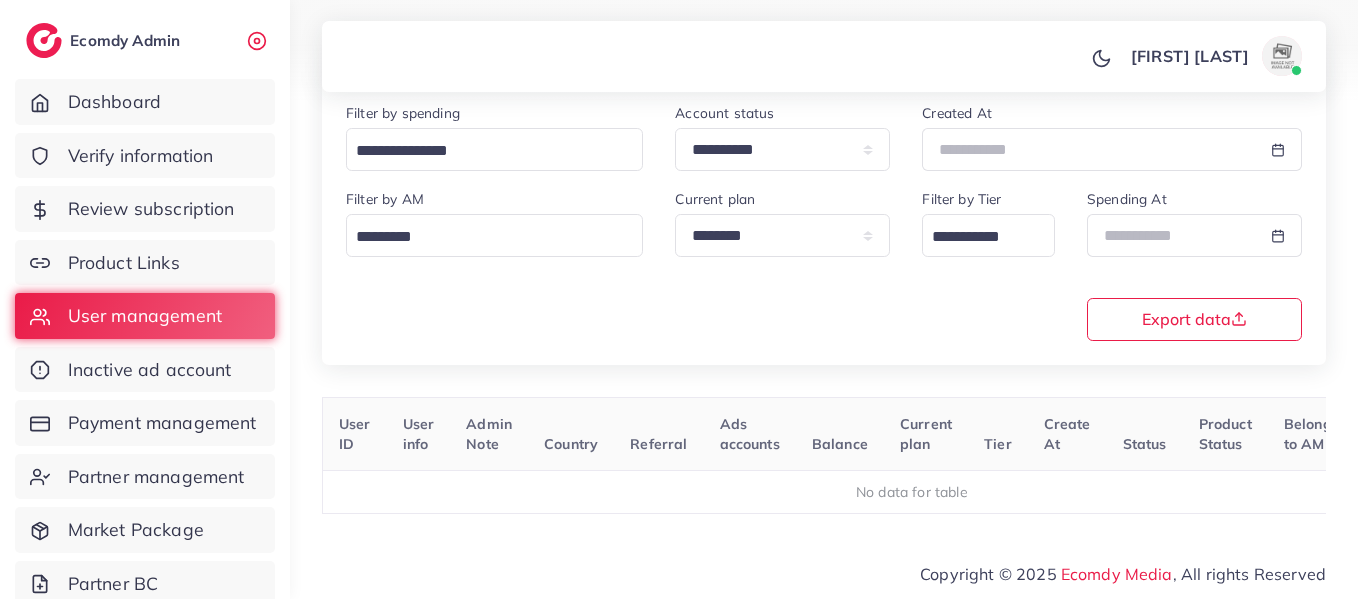 scroll, scrollTop: 0, scrollLeft: 0, axis: both 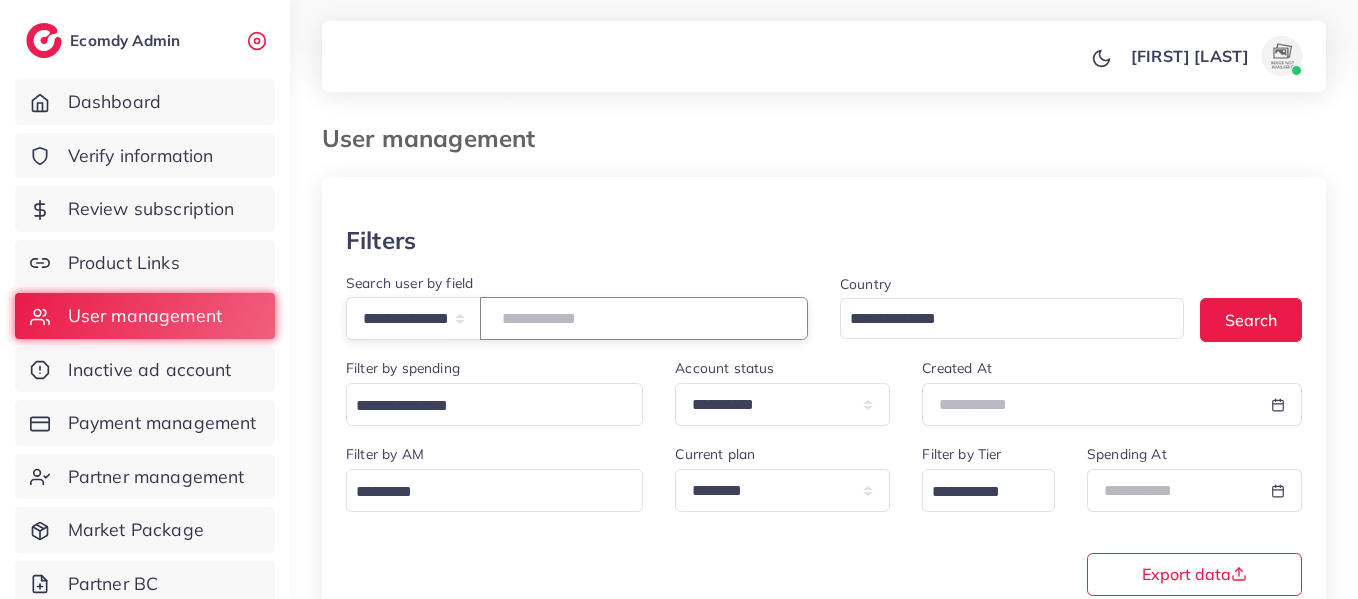 click on "**********" at bounding box center [644, 318] 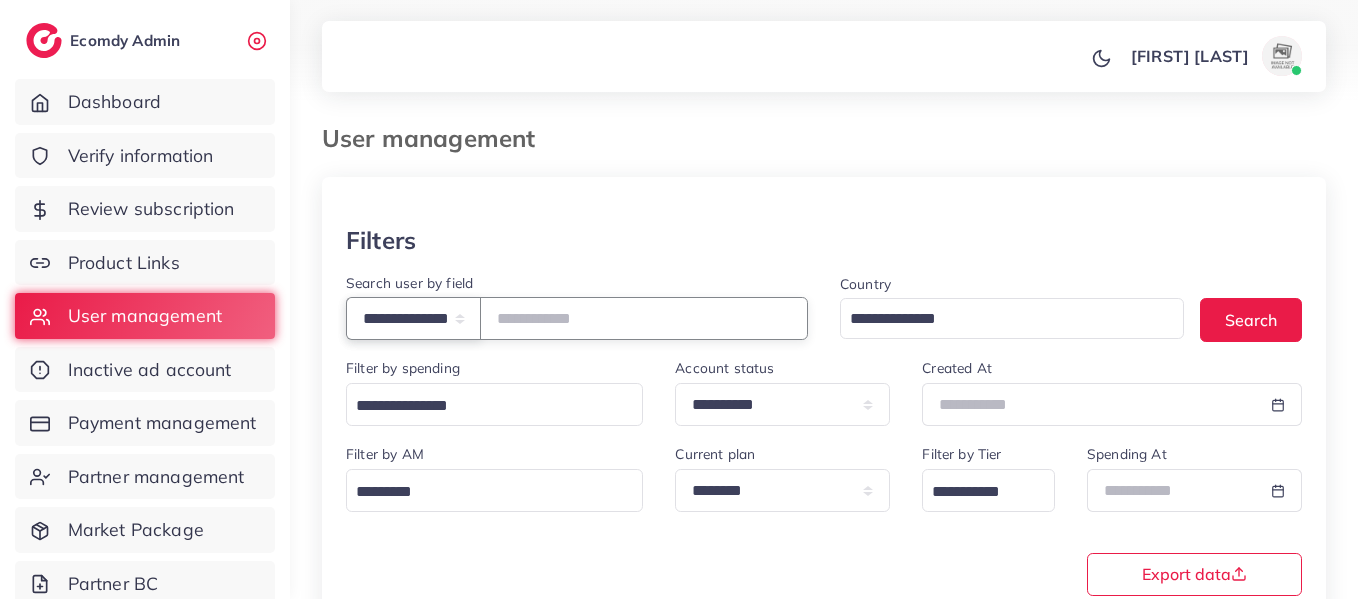 click on "**********" at bounding box center (413, 318) 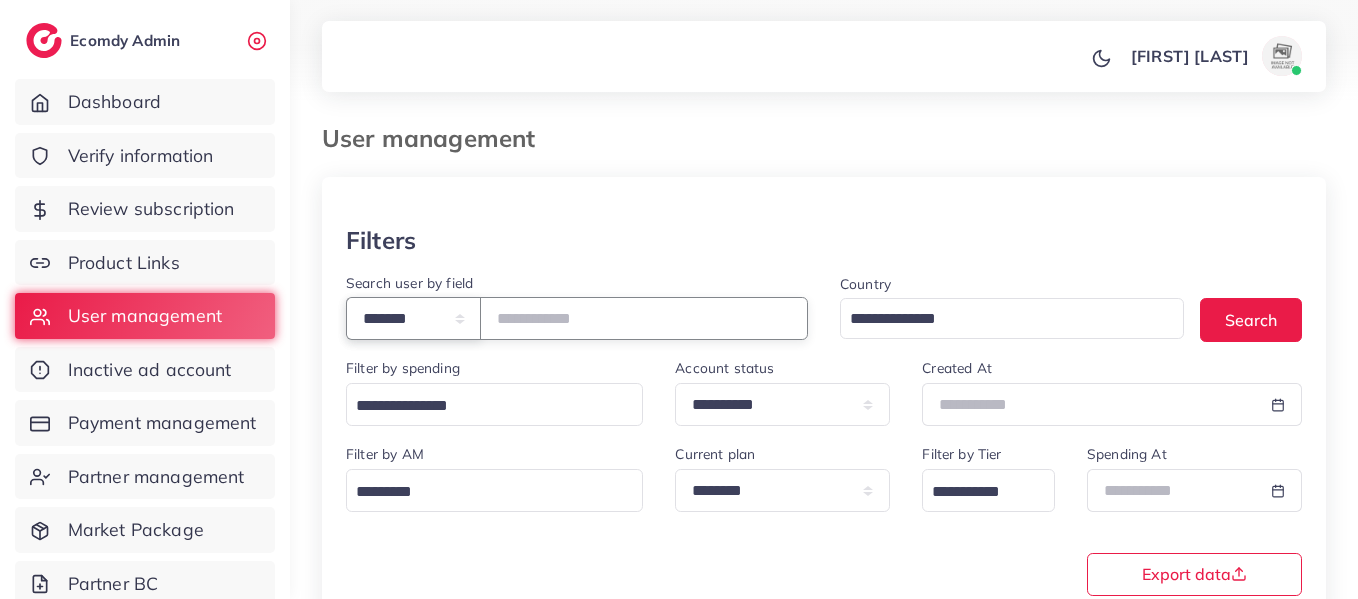 click on "**********" at bounding box center [413, 318] 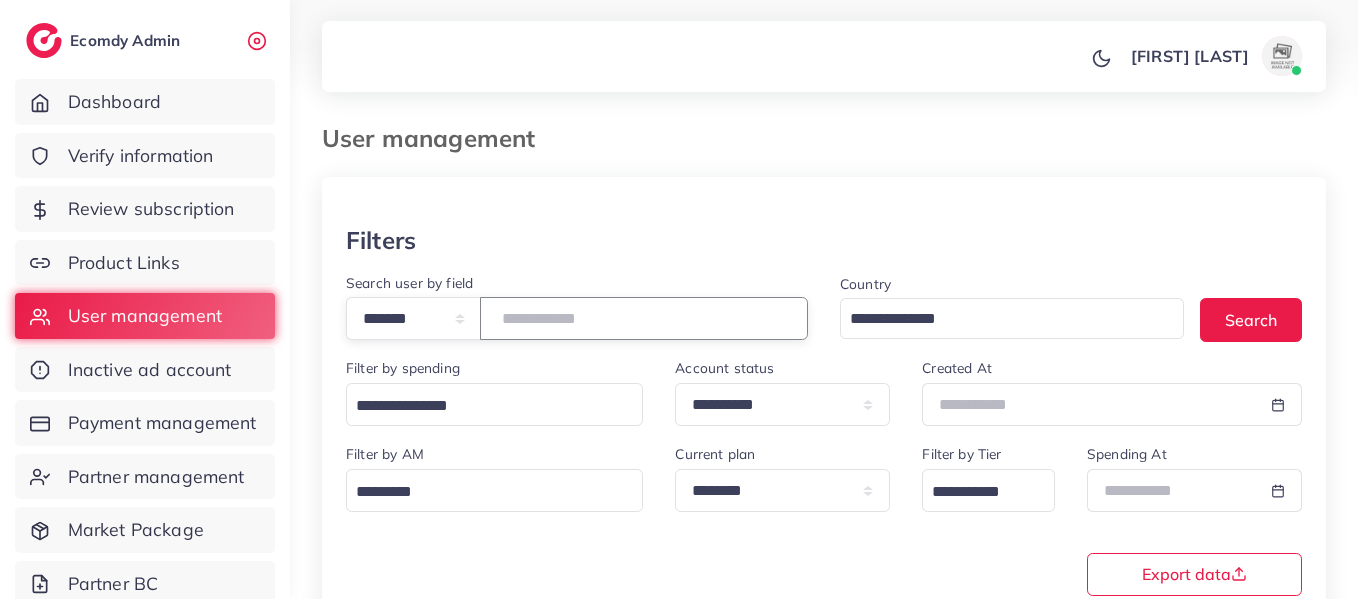 click at bounding box center [644, 318] 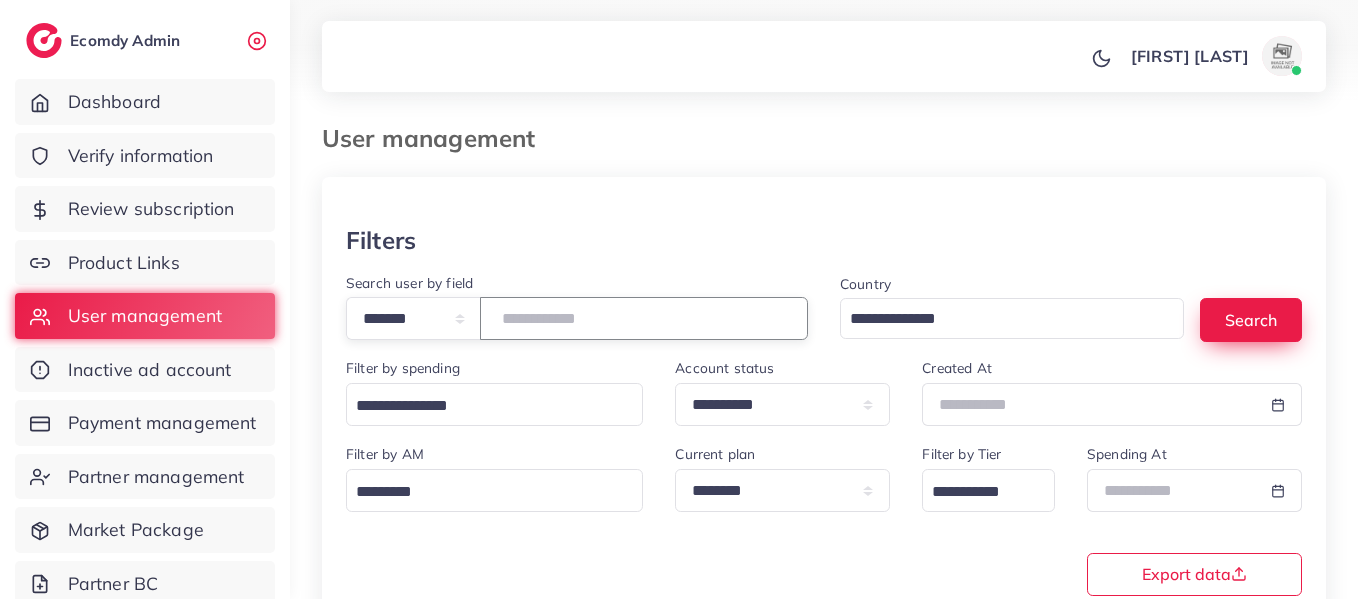 type on "*******" 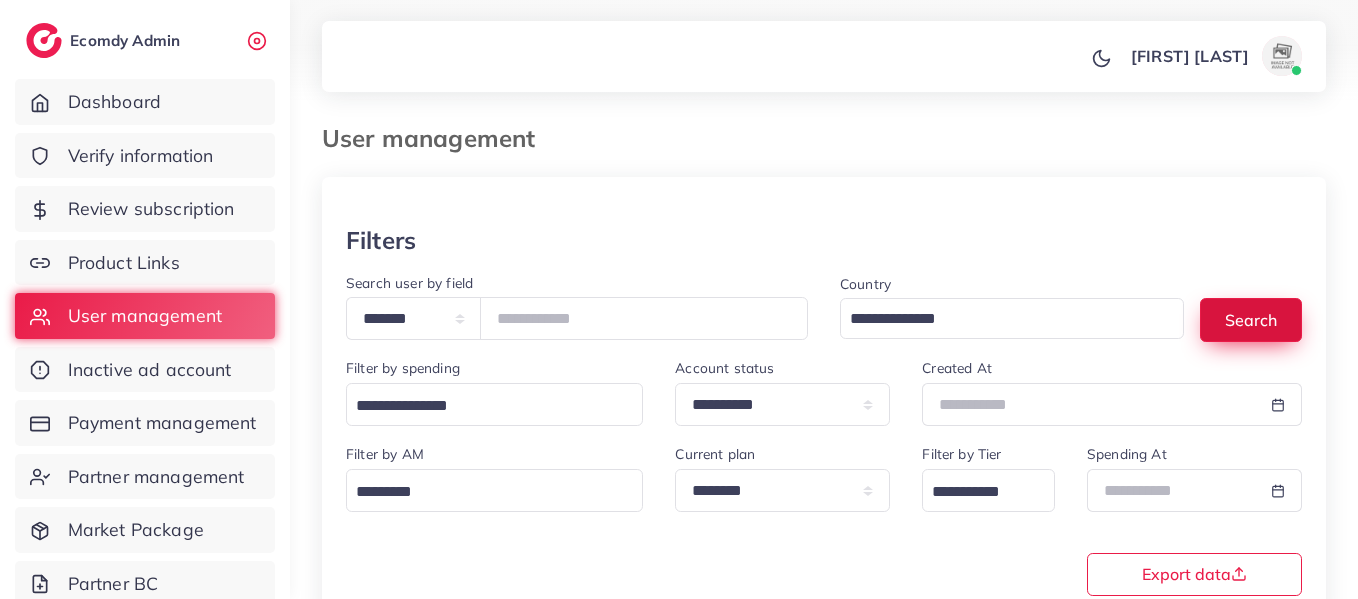 click on "Search" at bounding box center [1251, 319] 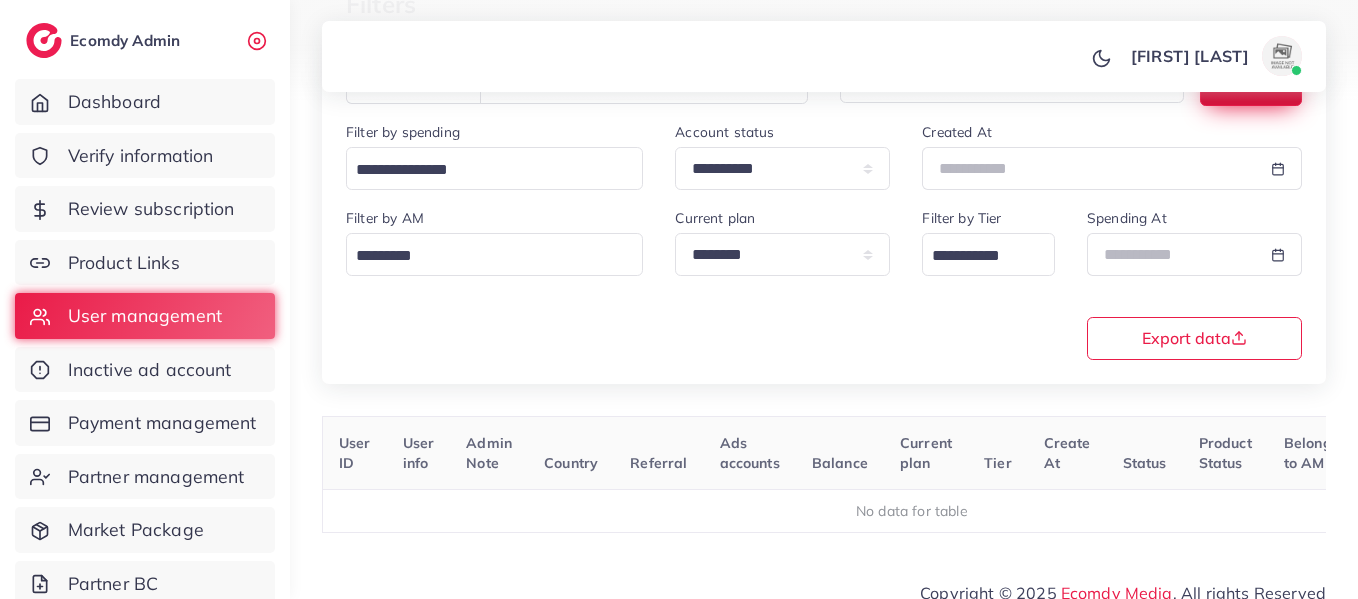 scroll, scrollTop: 263, scrollLeft: 0, axis: vertical 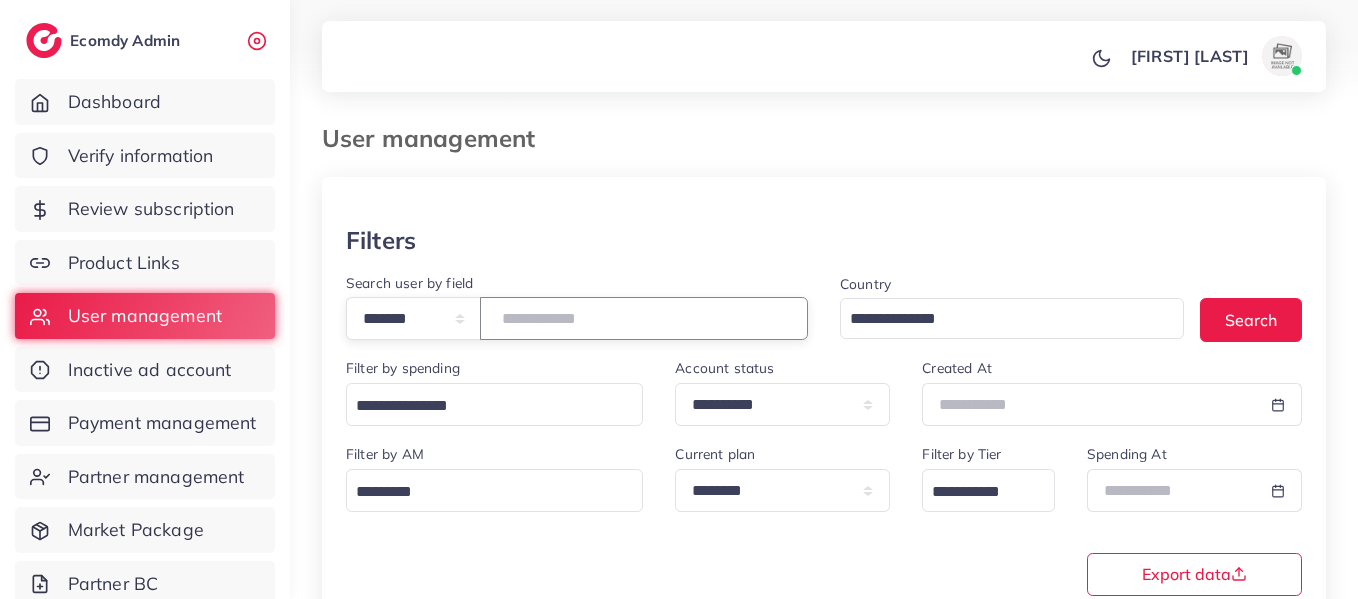 click on "*******" at bounding box center [644, 318] 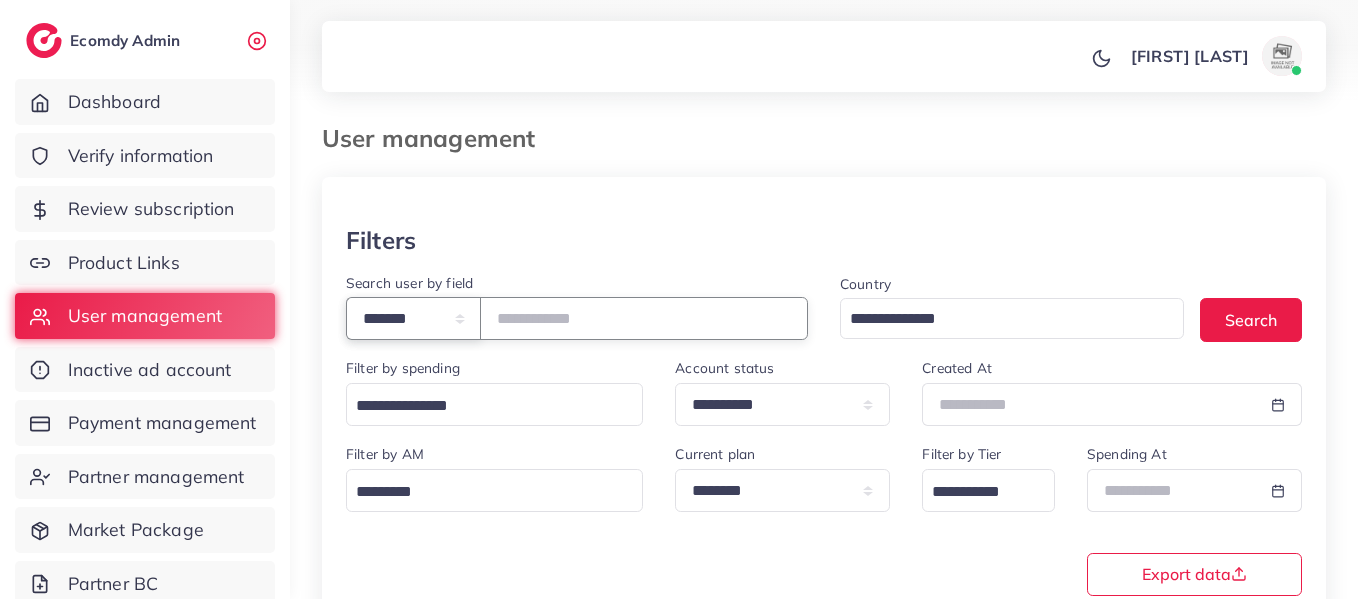 click on "**********" at bounding box center [413, 318] 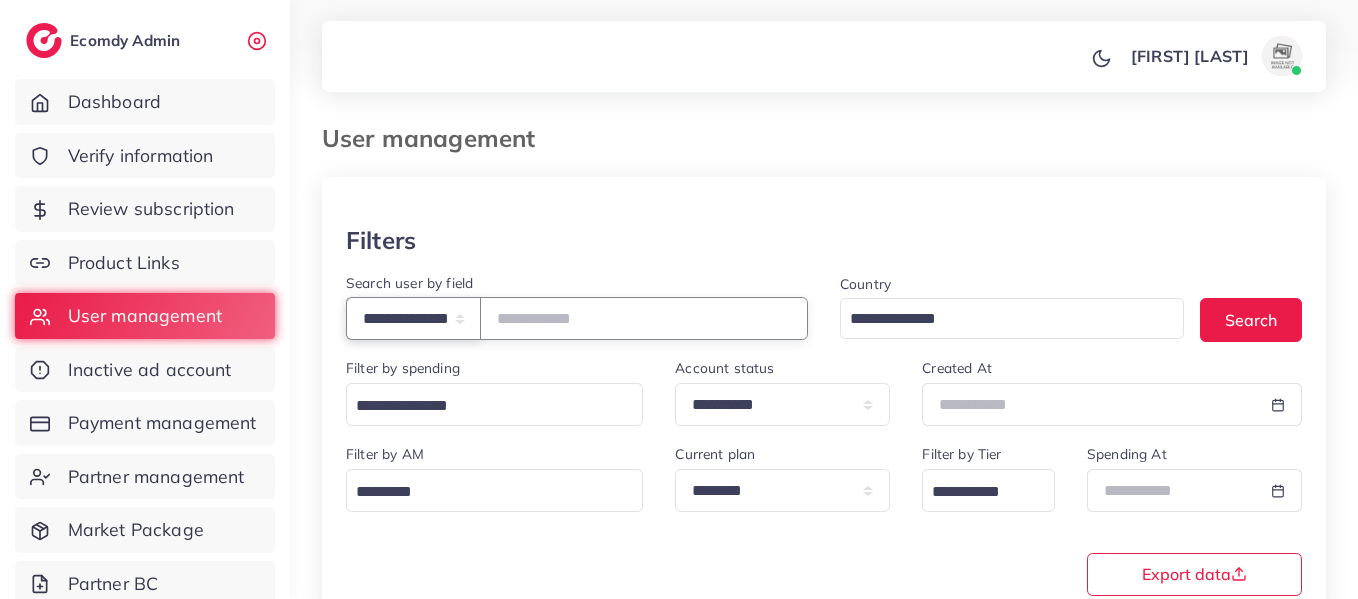 click on "**********" at bounding box center [413, 318] 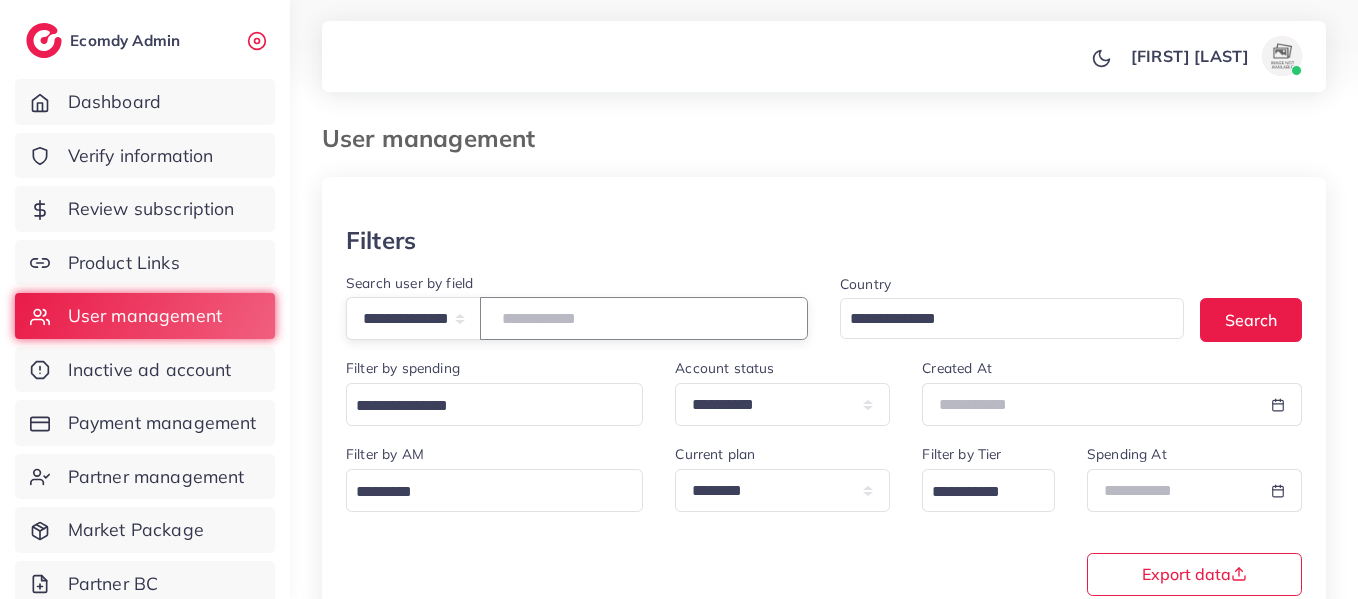 click at bounding box center (644, 318) 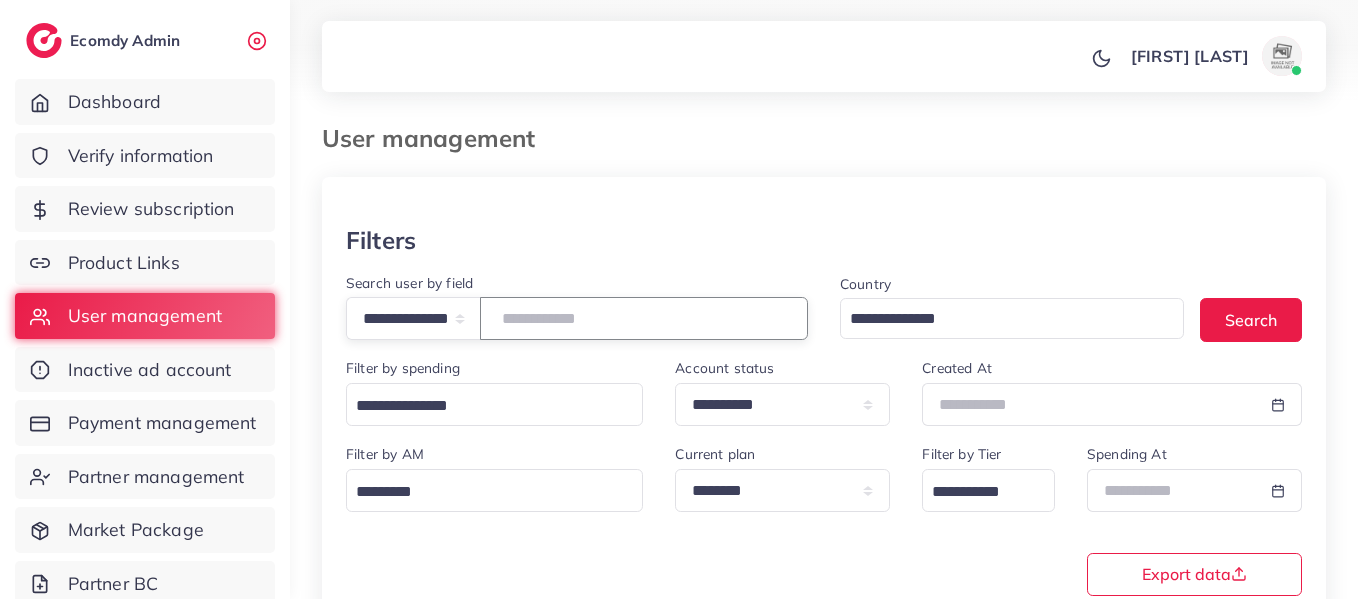 paste on "**********" 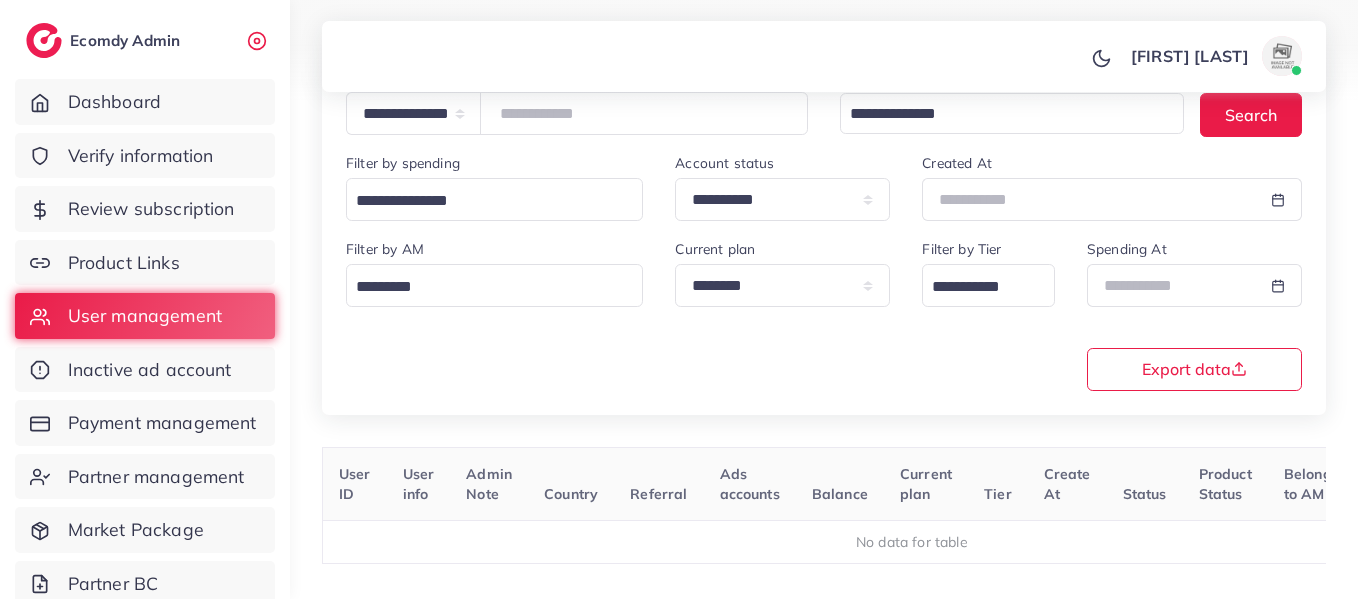 scroll, scrollTop: 212, scrollLeft: 0, axis: vertical 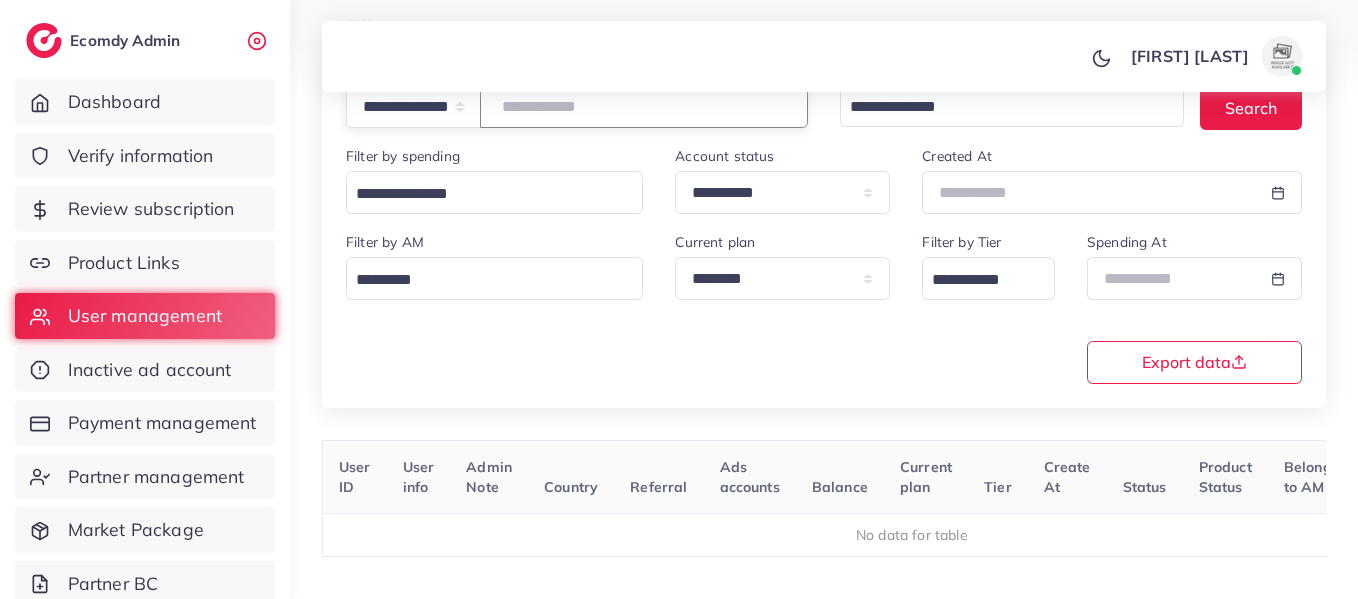 click on "**********" at bounding box center (644, 106) 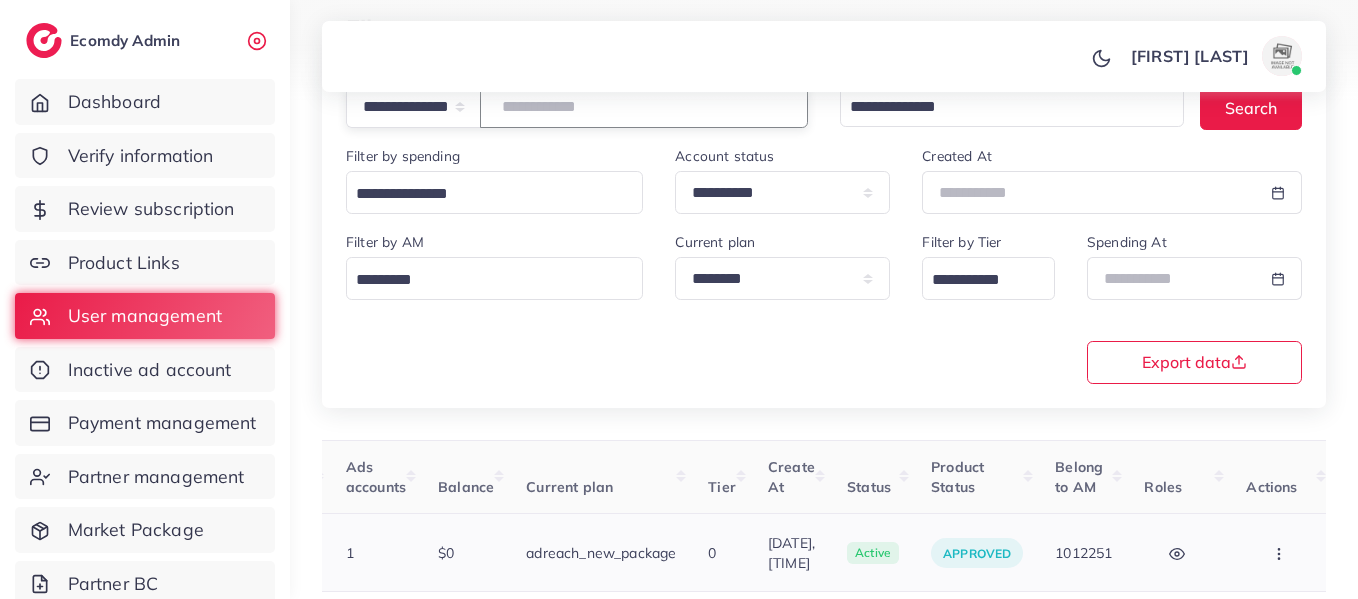 scroll, scrollTop: 0, scrollLeft: 684, axis: horizontal 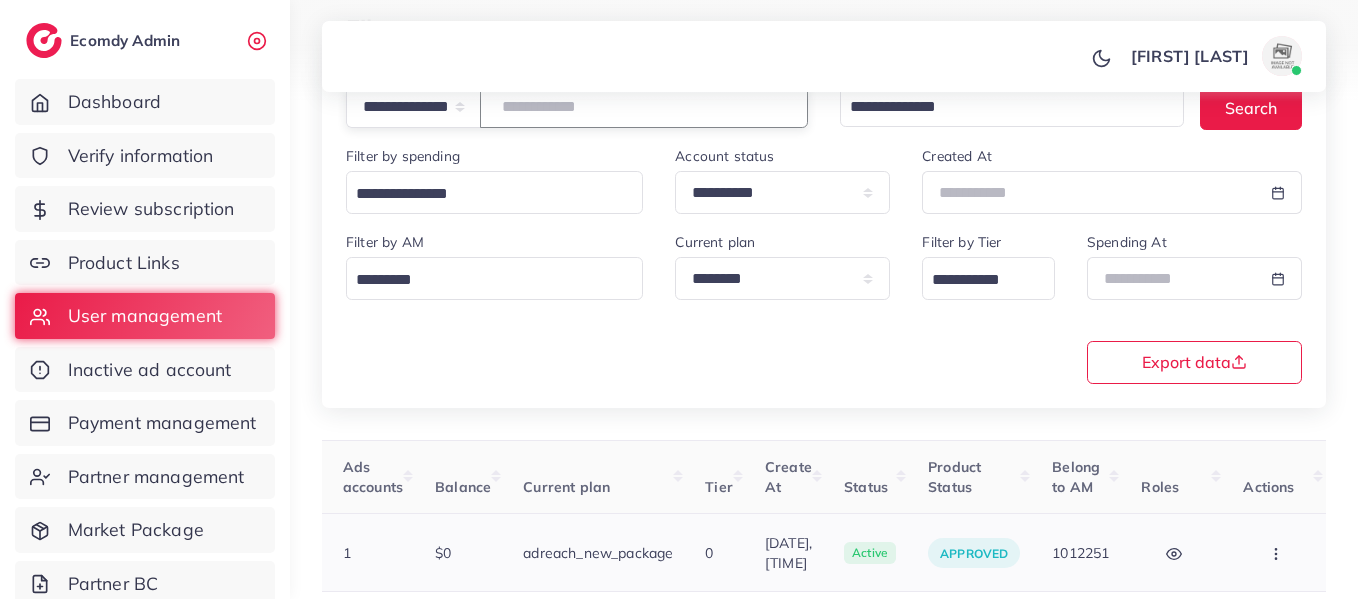click 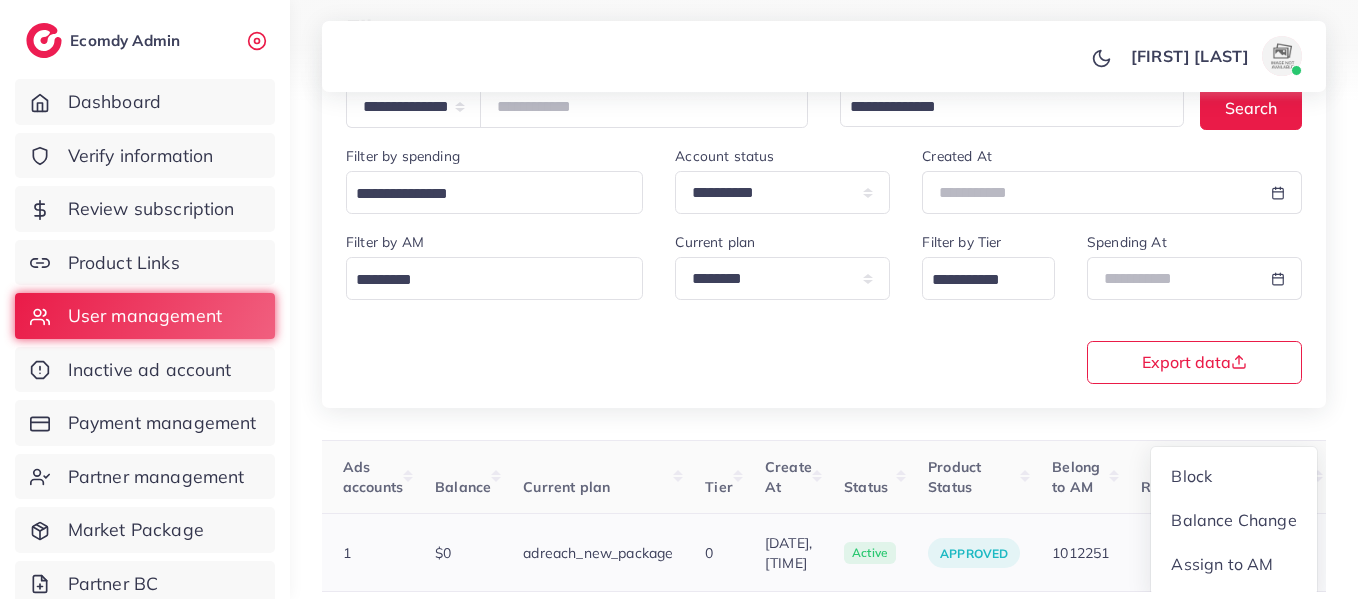 scroll, scrollTop: 2, scrollLeft: 684, axis: both 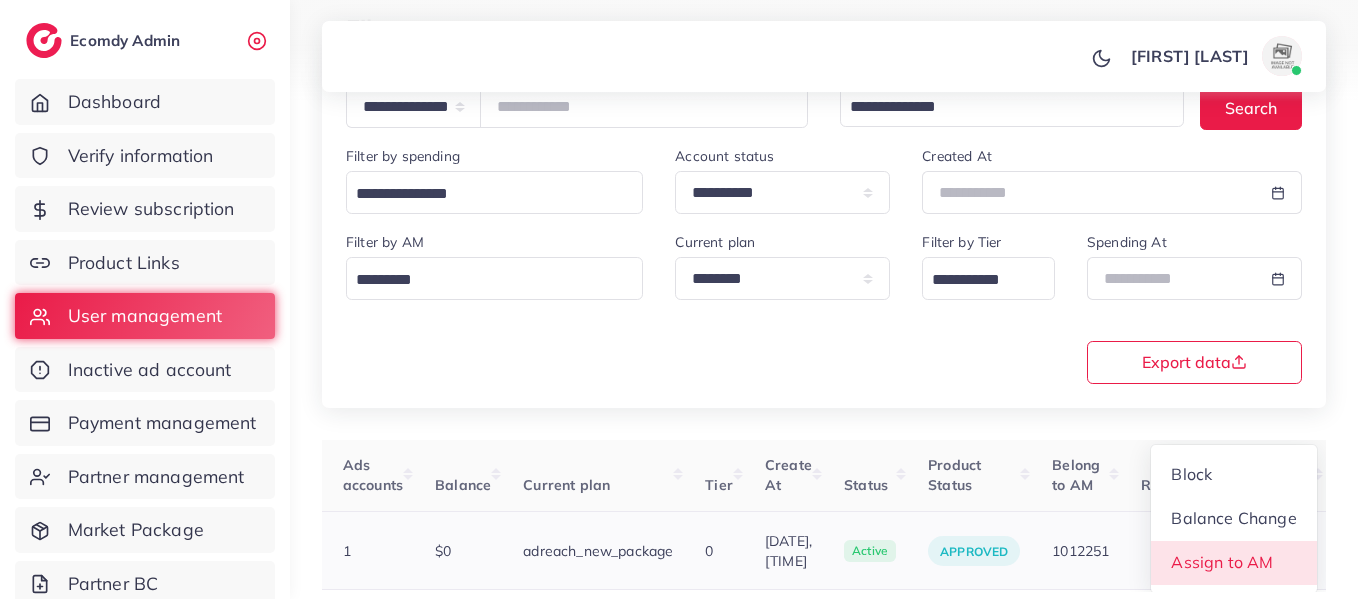 click on "Assign to AM" at bounding box center [1234, 563] 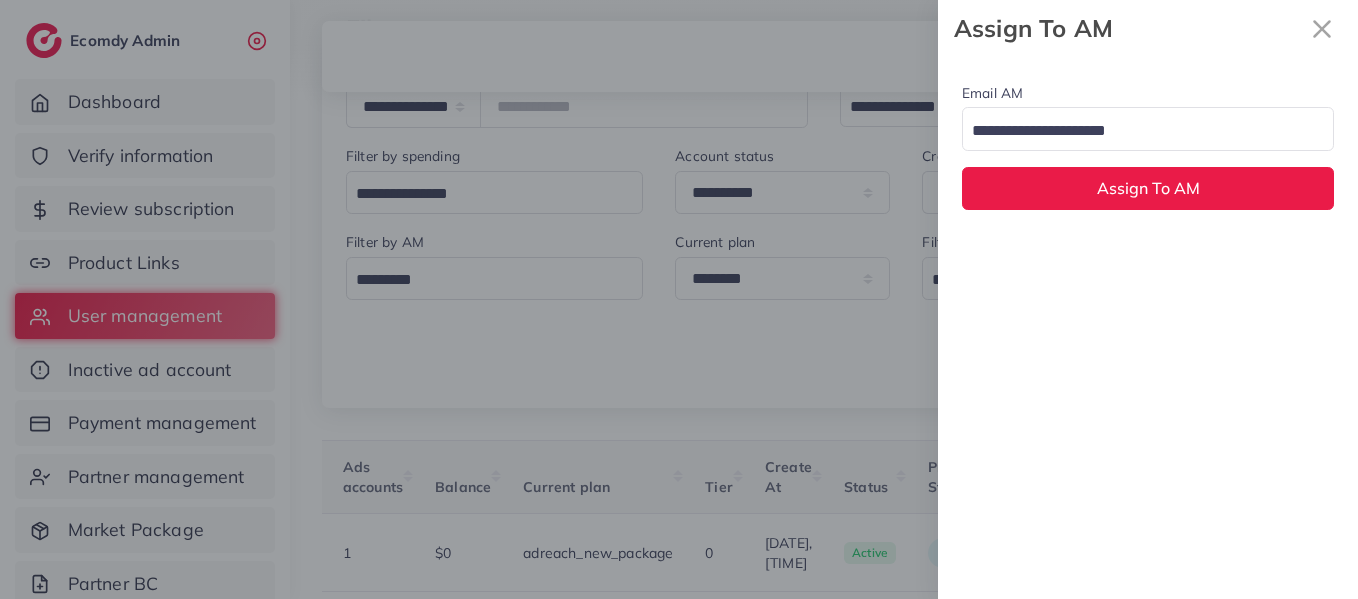 click at bounding box center [1136, 131] 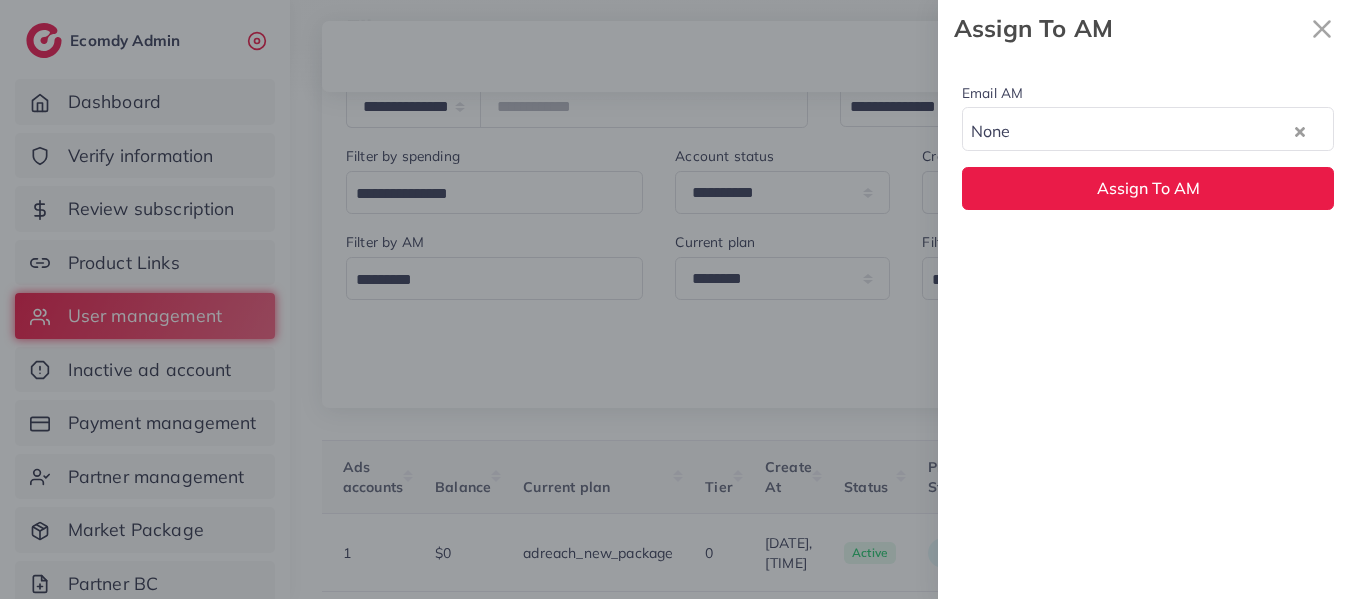 click on "Email AM
None
Loading...
None
hadibaaslam@gmail.com
natashashahid163@gmail.com
wajahat@adreach.agency
Assign To AM" at bounding box center (1148, 145) 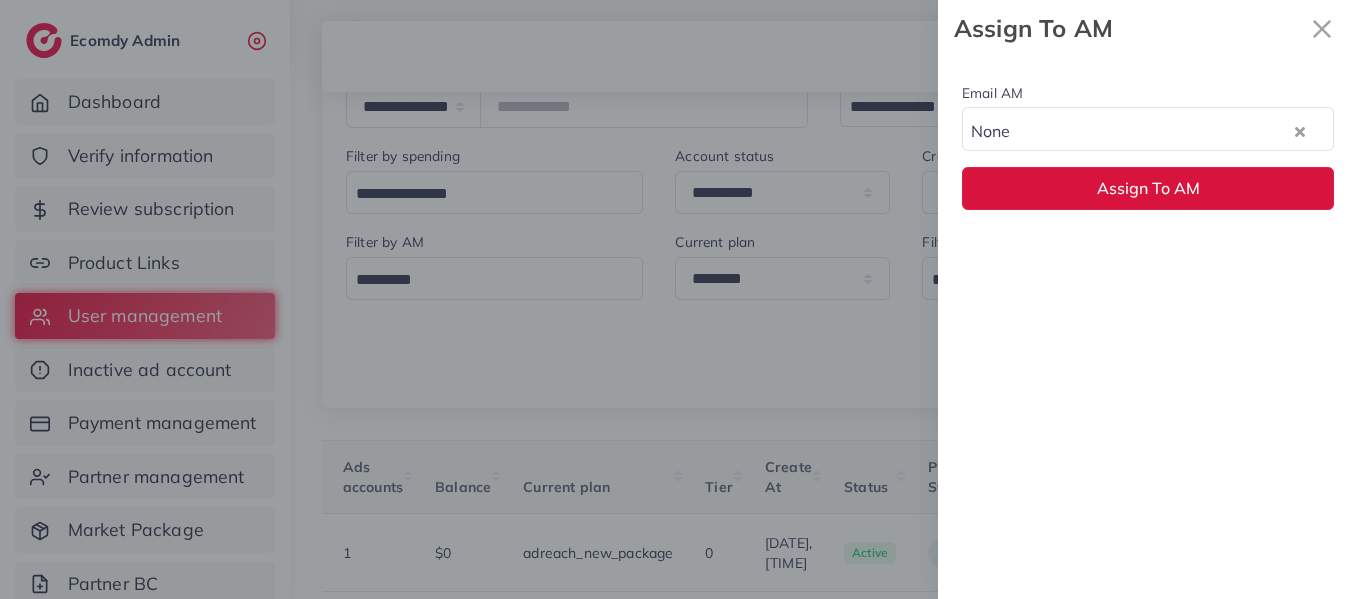 click on "Assign To AM" at bounding box center (1148, 188) 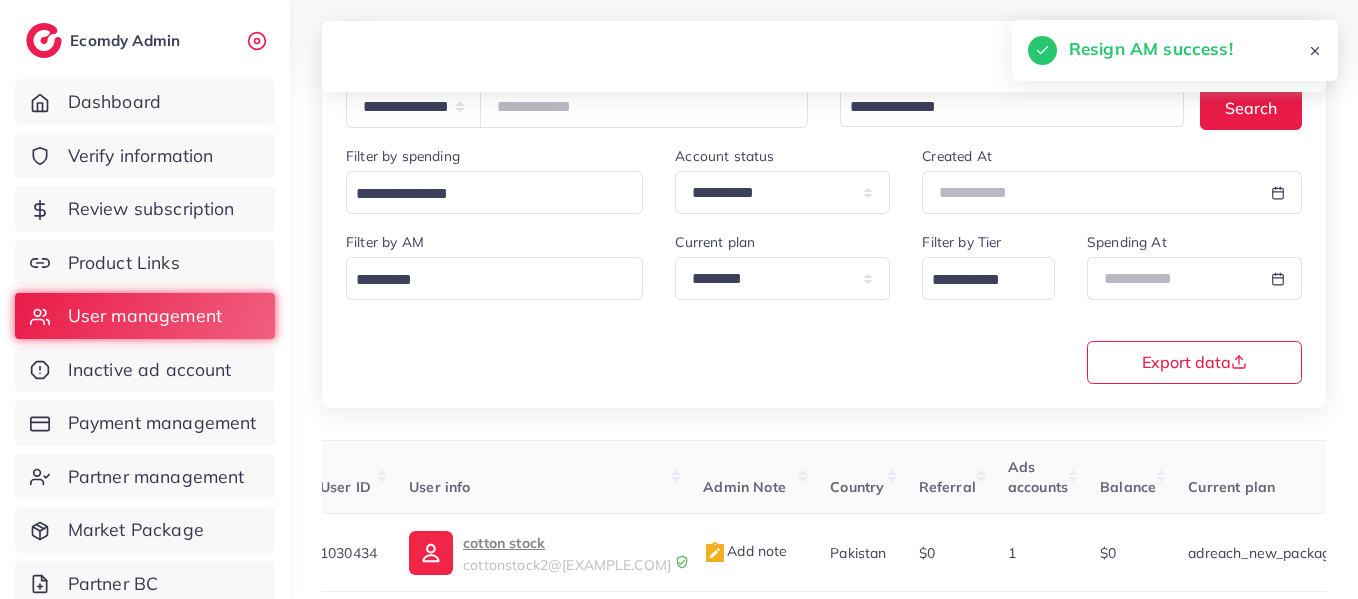 scroll, scrollTop: 0, scrollLeft: 0, axis: both 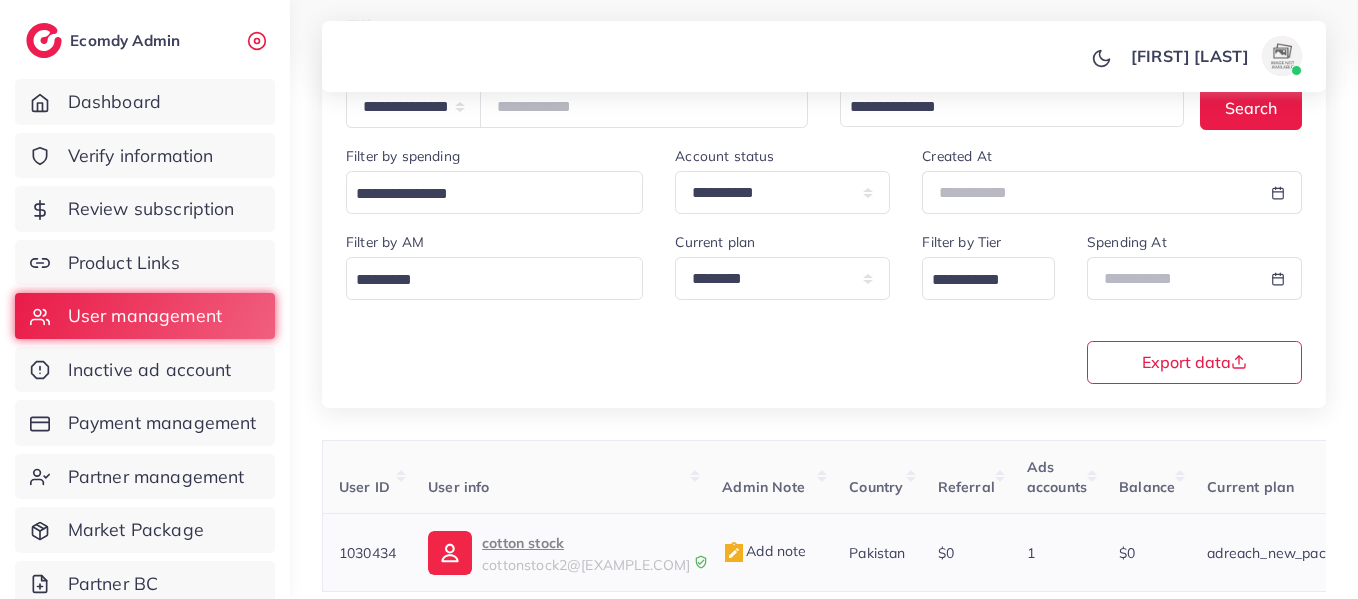 click on "cotton stock" at bounding box center (586, 543) 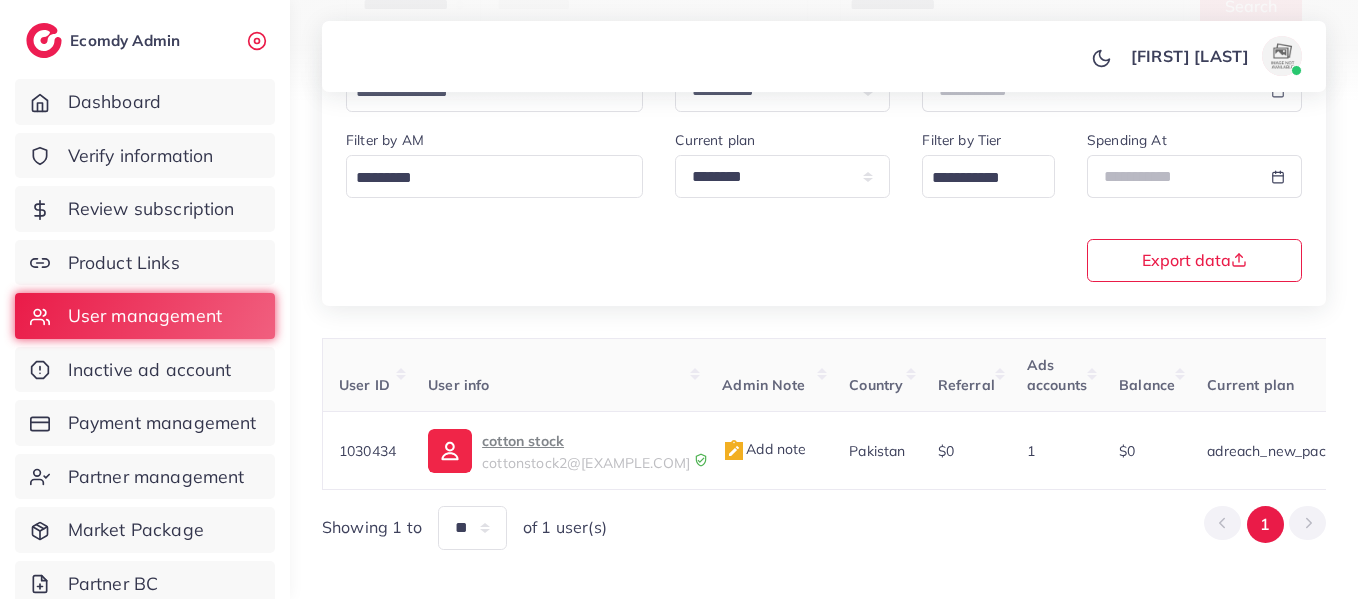 scroll, scrollTop: 337, scrollLeft: 0, axis: vertical 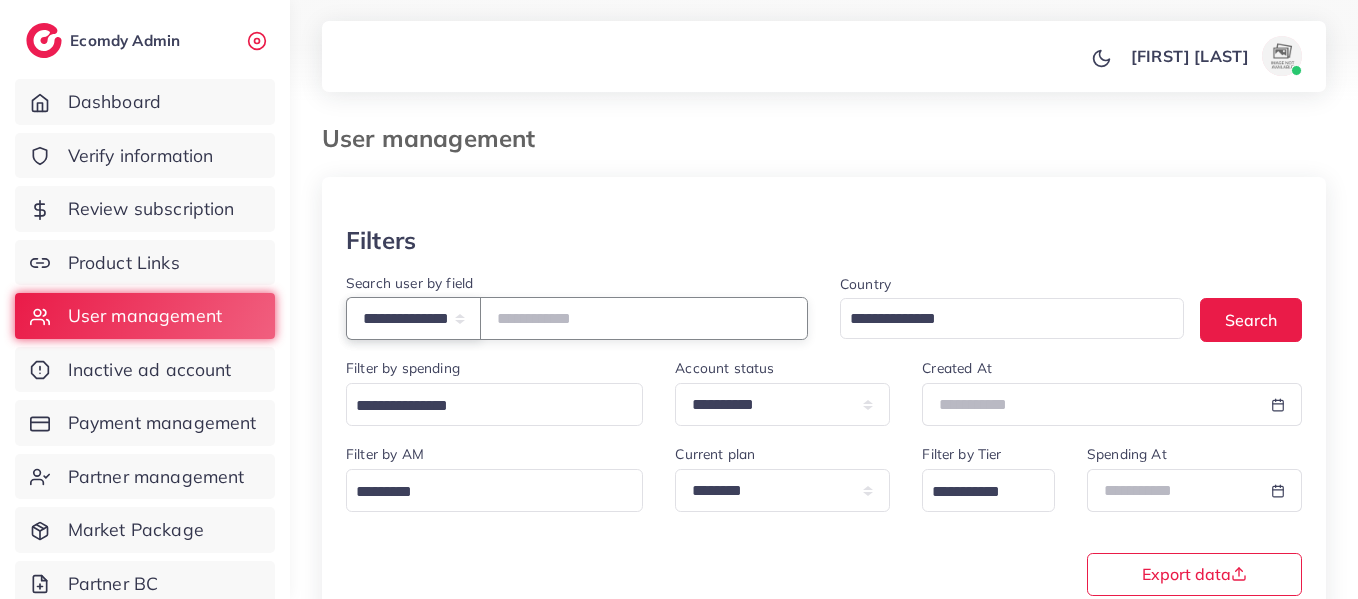 click on "**********" at bounding box center (413, 318) 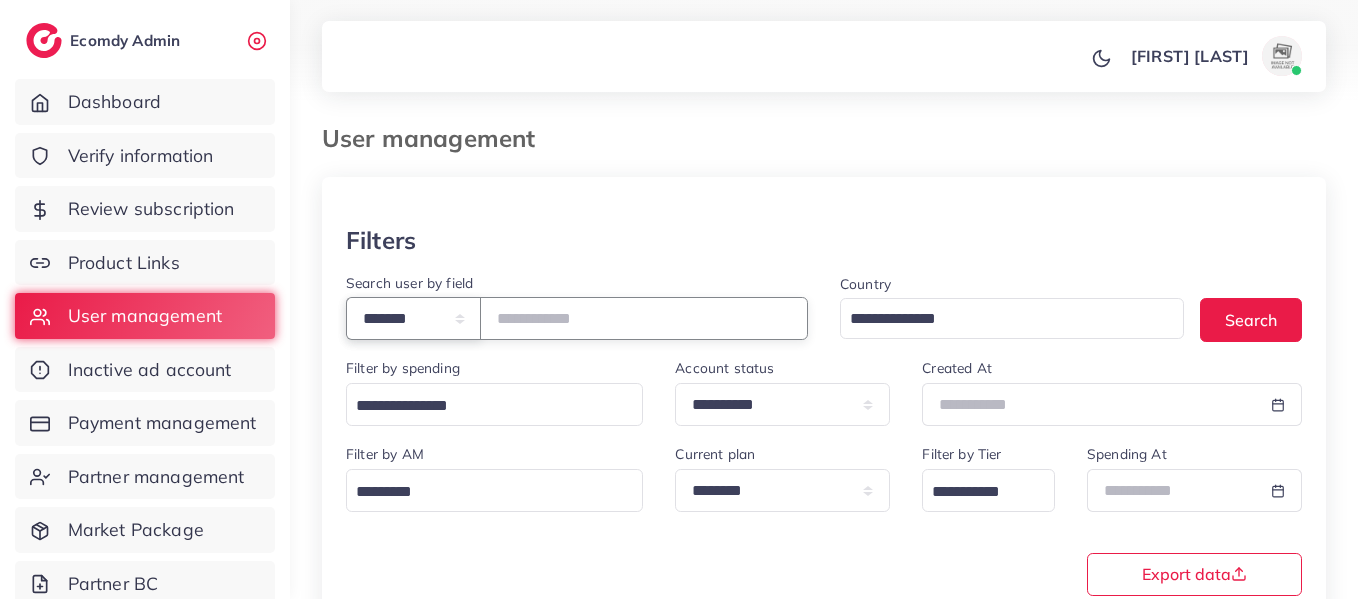 click on "**********" at bounding box center [413, 318] 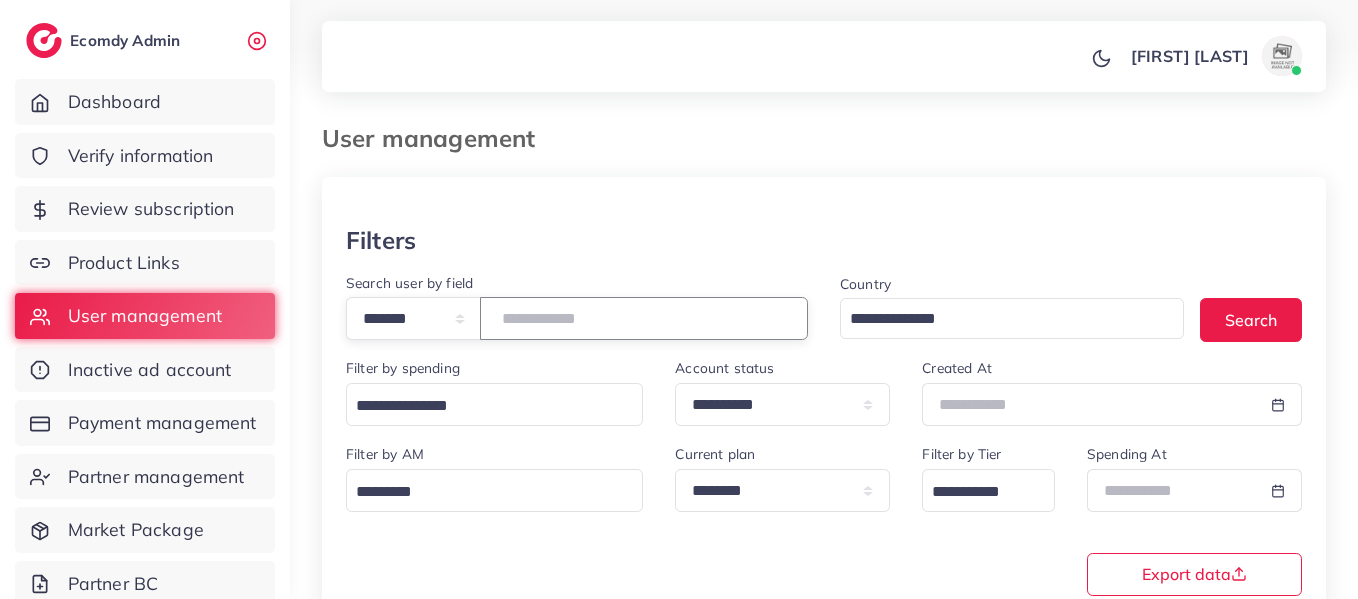 click at bounding box center [644, 318] 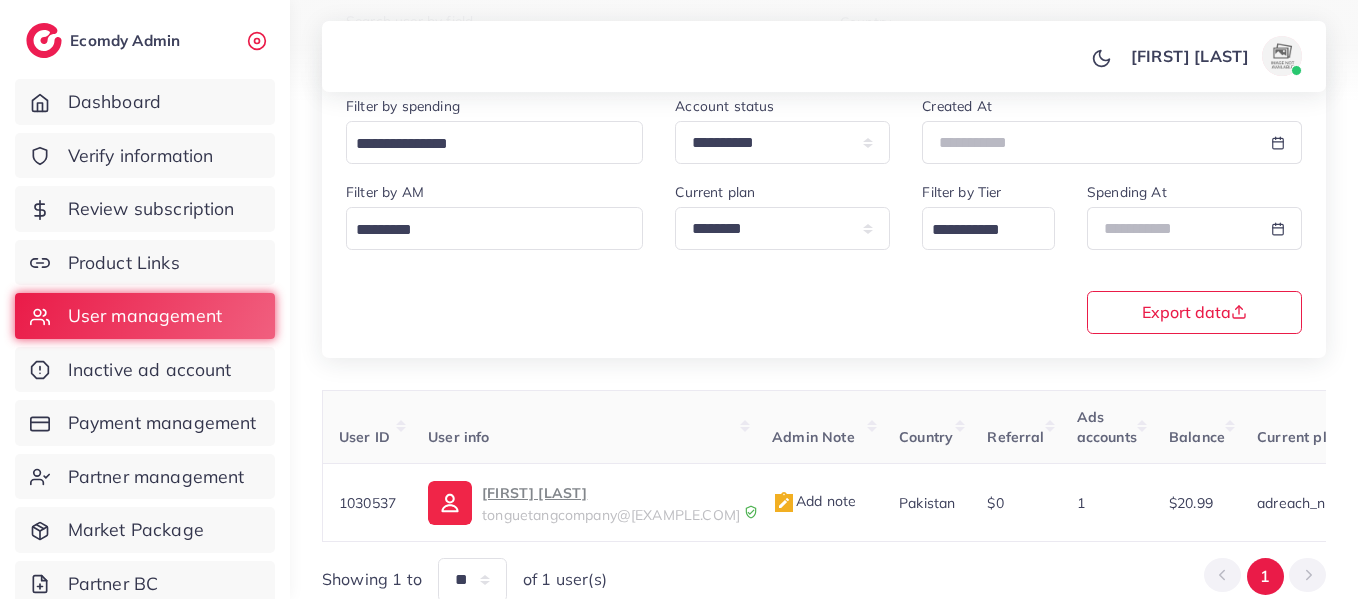 scroll, scrollTop: 358, scrollLeft: 0, axis: vertical 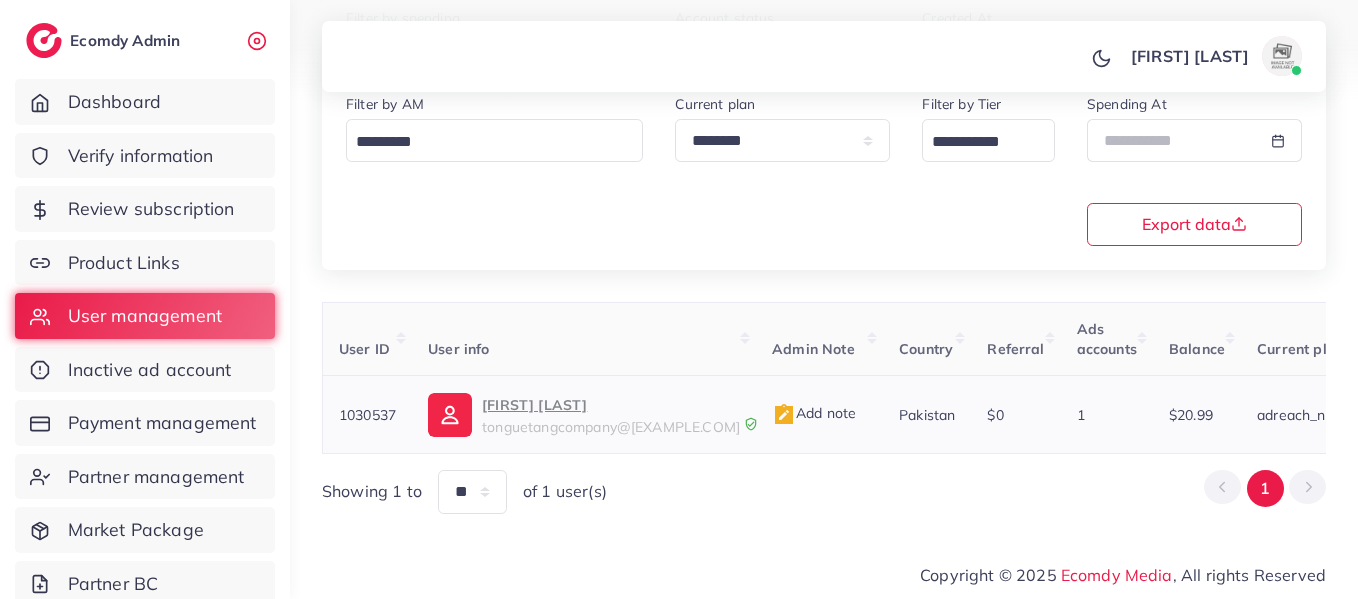 click on "Muhammad Ahmed Raza" at bounding box center (611, 405) 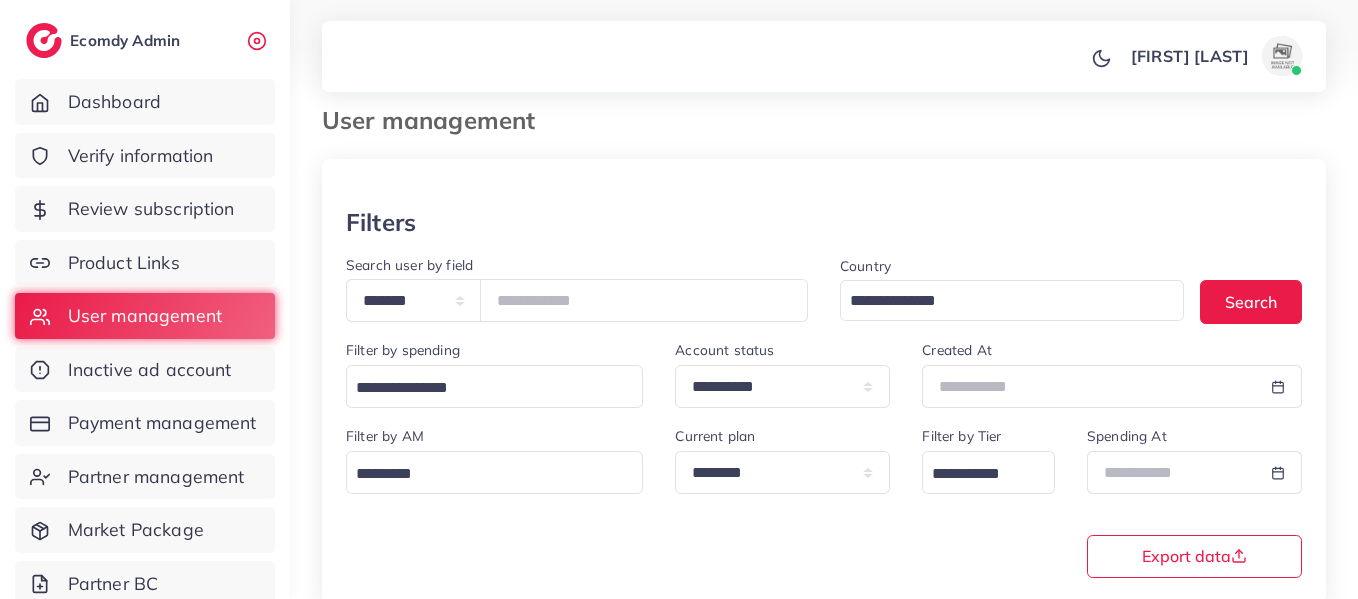 scroll, scrollTop: 0, scrollLeft: 0, axis: both 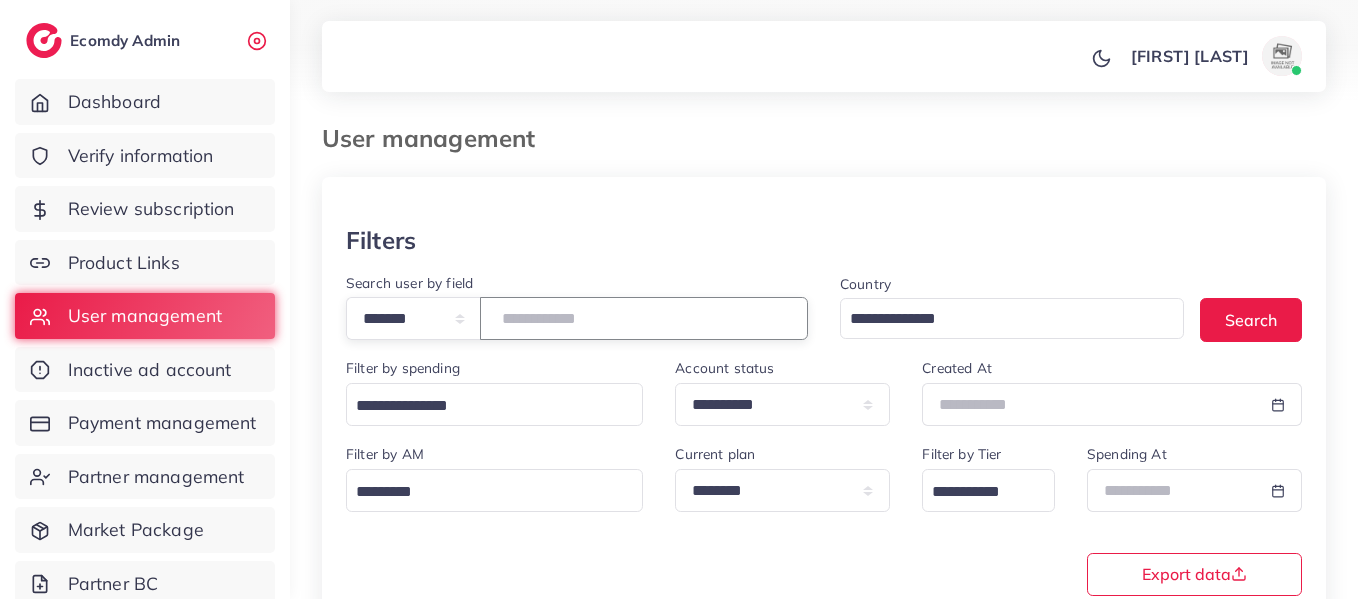 click on "*******" at bounding box center [644, 318] 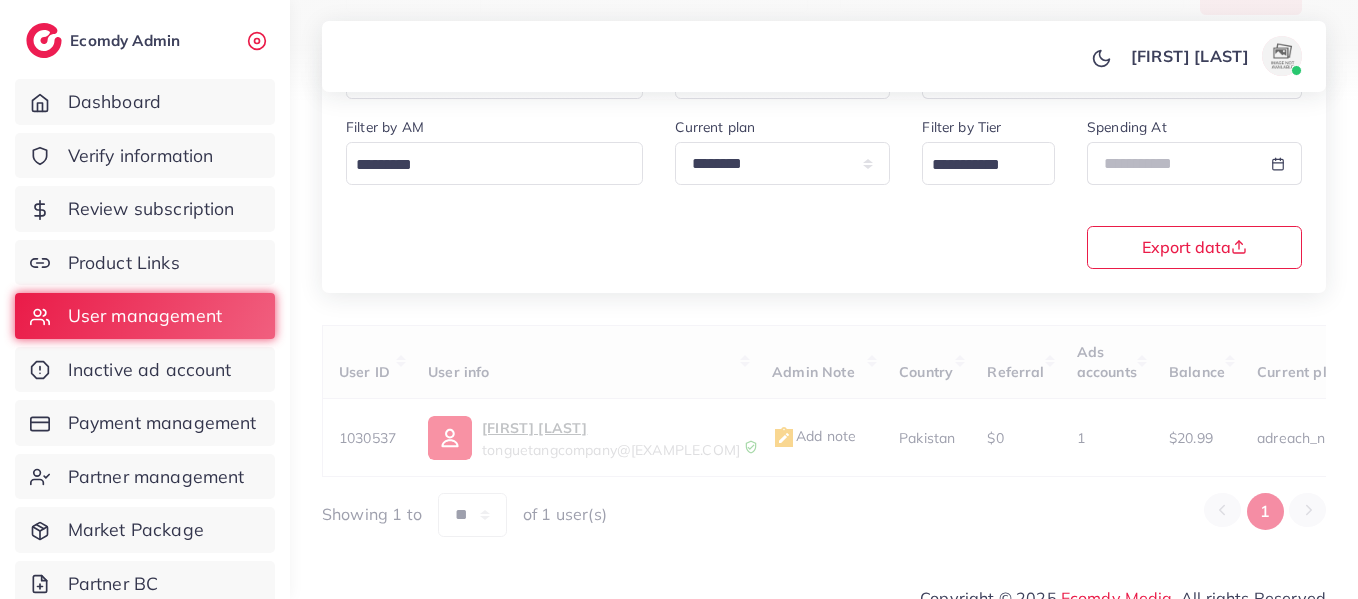 scroll, scrollTop: 358, scrollLeft: 0, axis: vertical 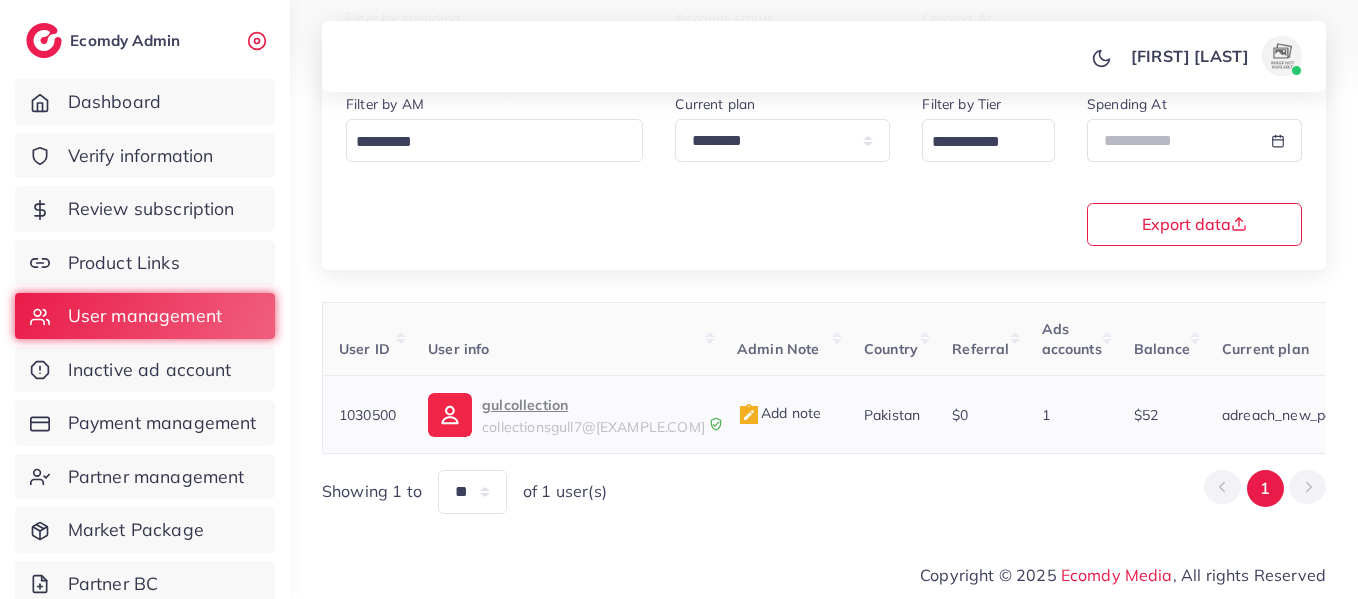click on "gulcollection" at bounding box center (593, 405) 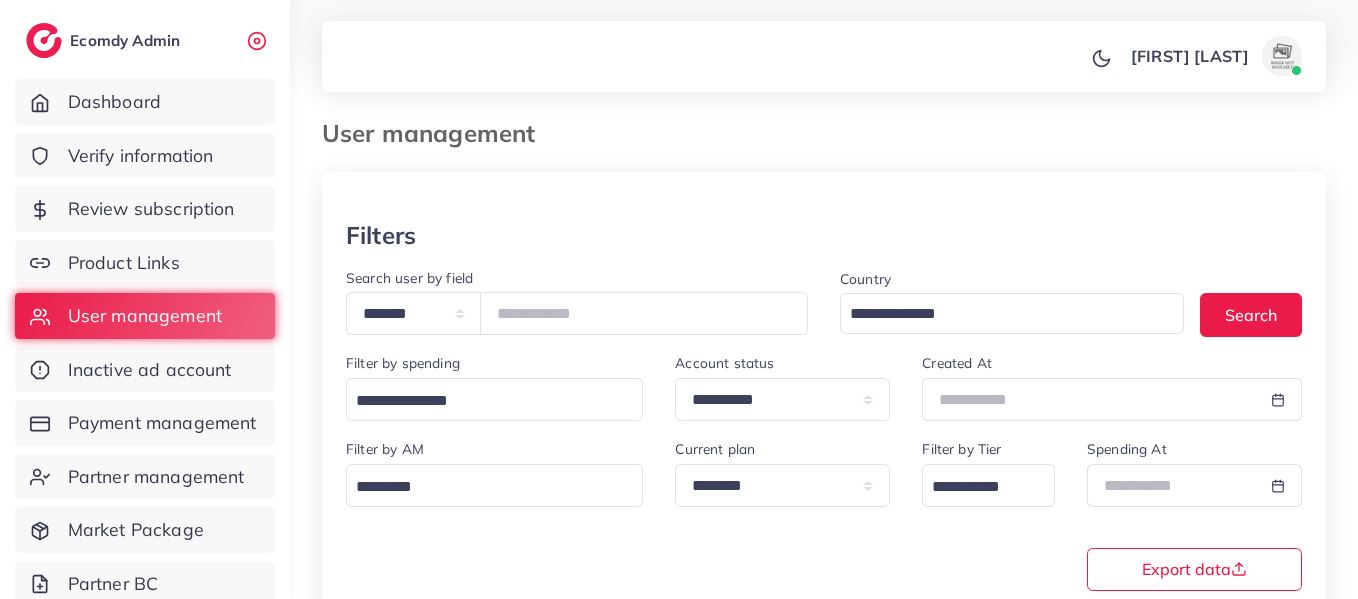 scroll, scrollTop: 0, scrollLeft: 0, axis: both 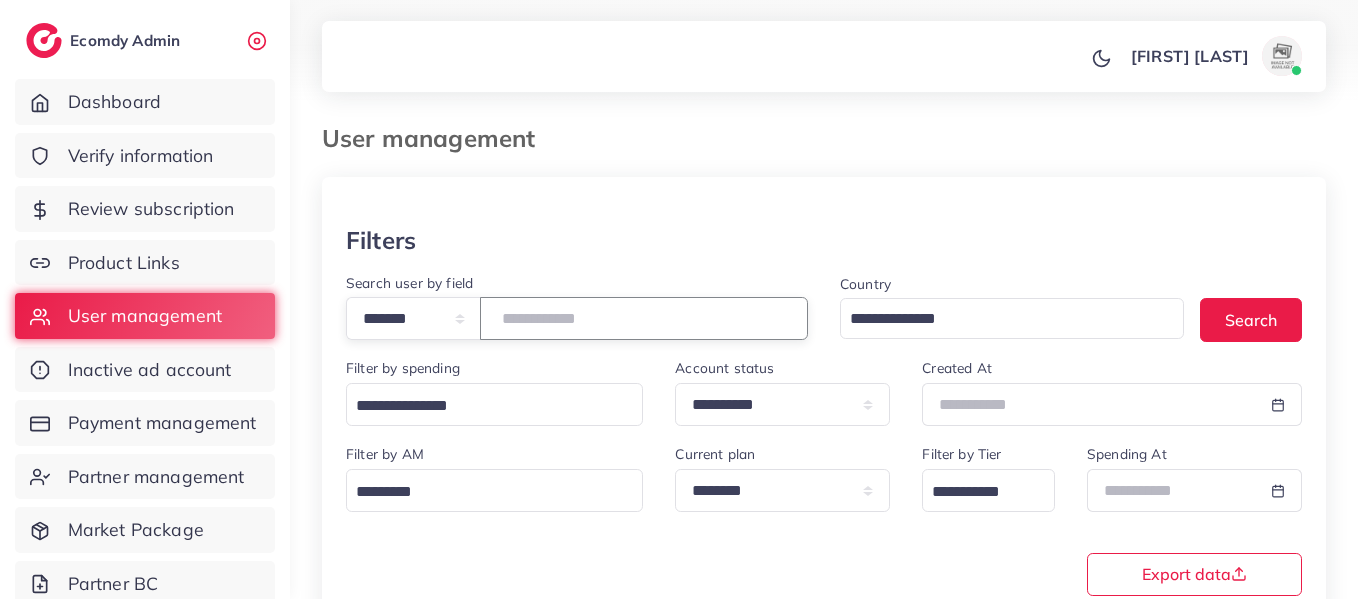 click on "*******" at bounding box center [644, 318] 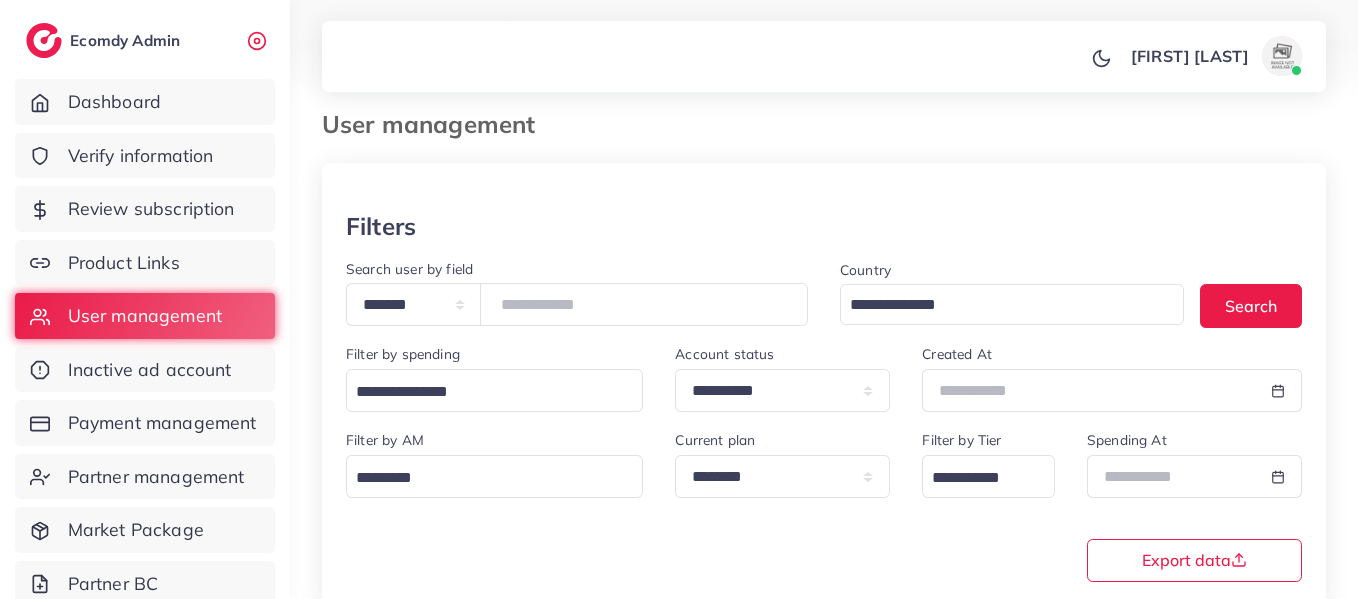 scroll, scrollTop: 0, scrollLeft: 0, axis: both 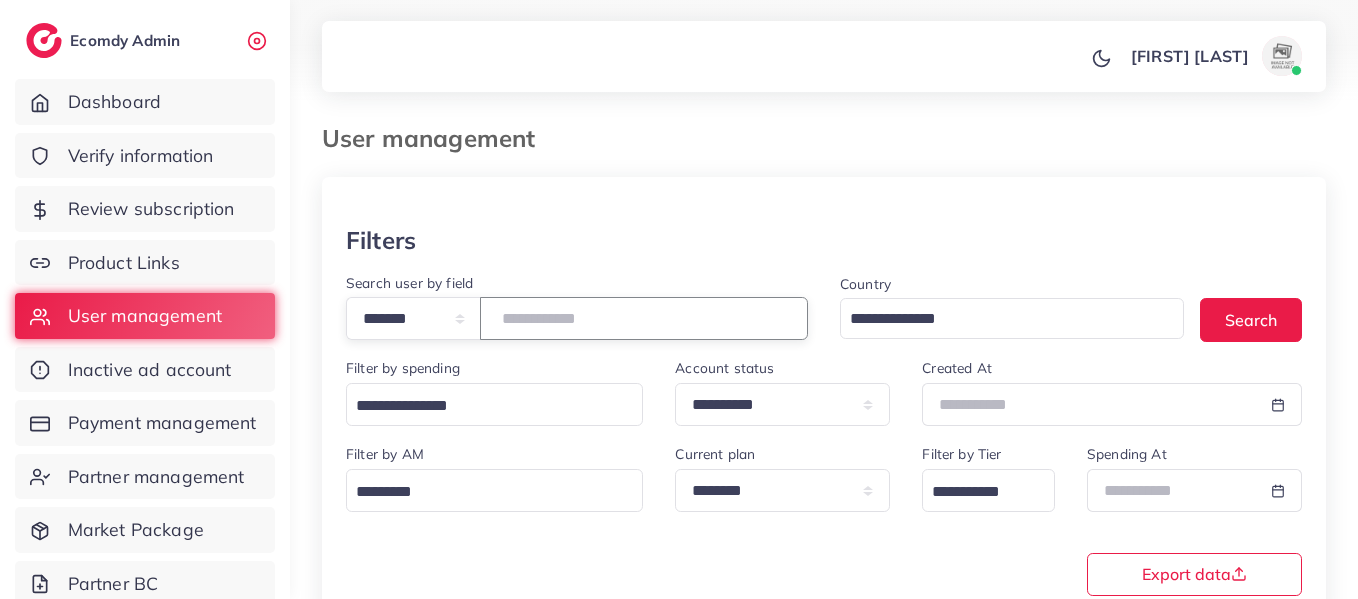 click on "*******" at bounding box center (644, 318) 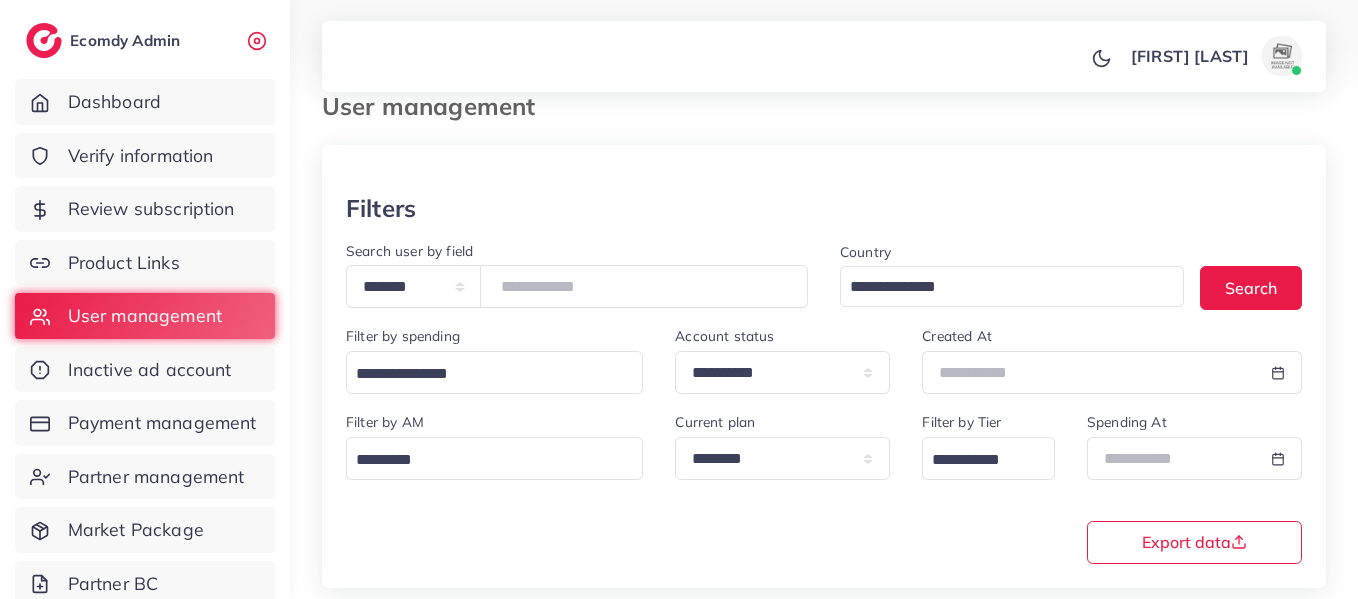 scroll, scrollTop: 0, scrollLeft: 0, axis: both 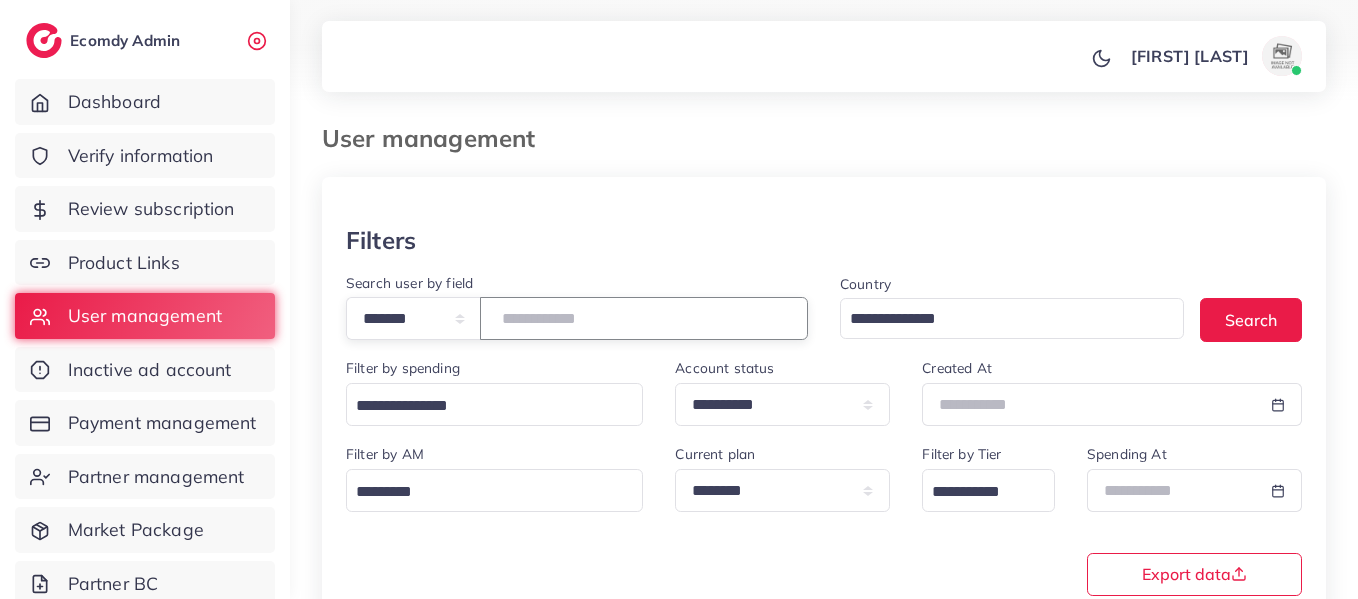click on "*******" at bounding box center (644, 318) 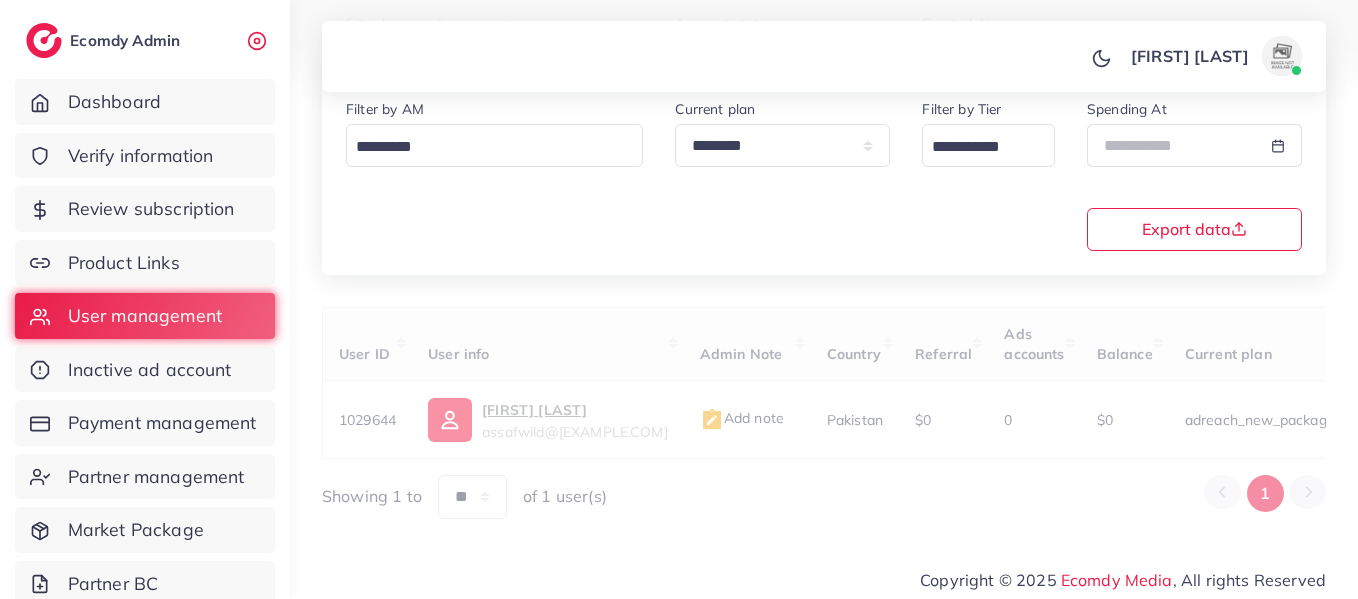 scroll, scrollTop: 358, scrollLeft: 0, axis: vertical 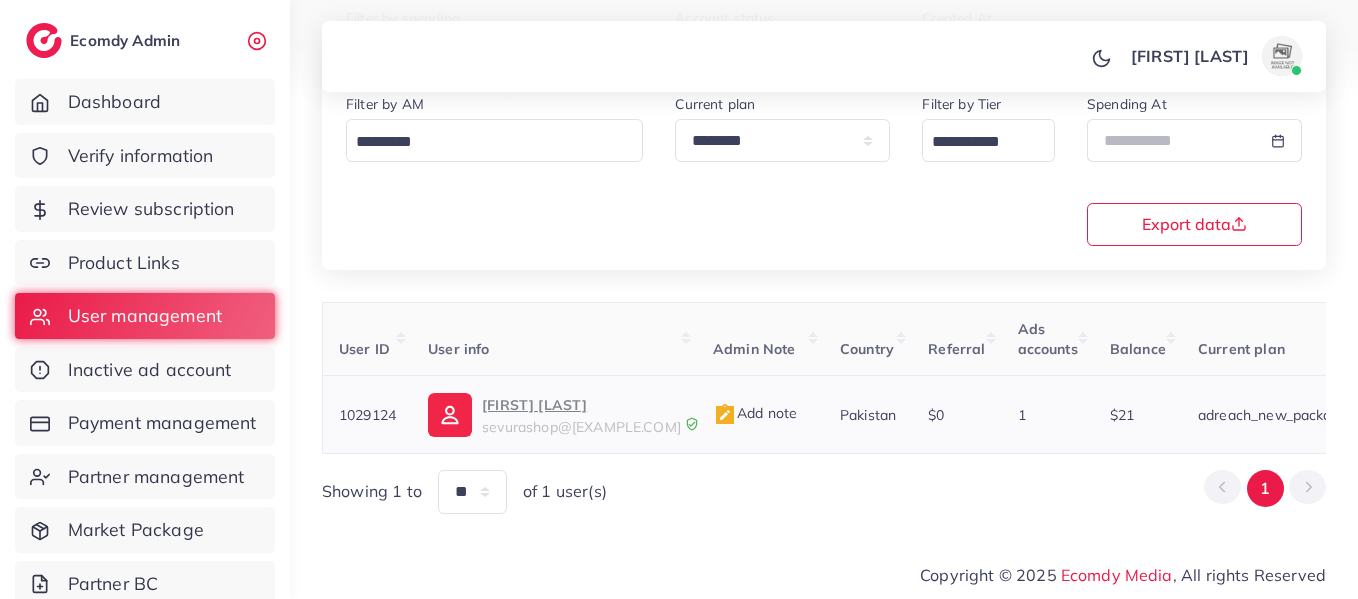 click on "YahyaMaaz" at bounding box center (581, 405) 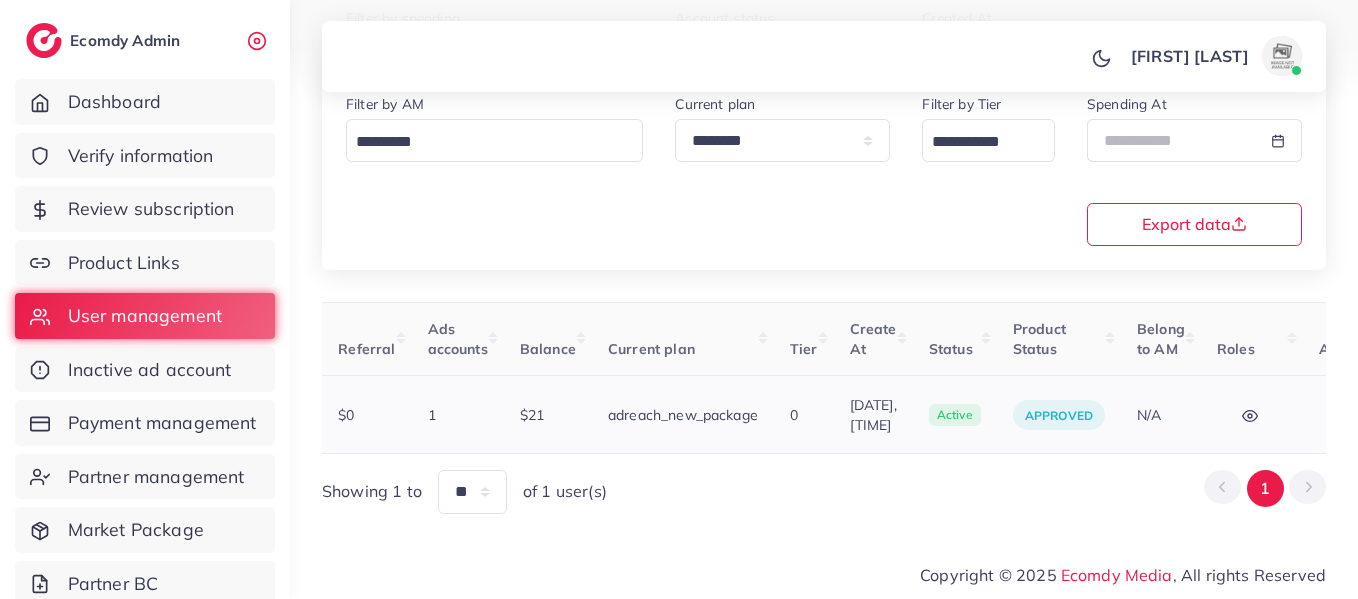 scroll, scrollTop: 0, scrollLeft: 663, axis: horizontal 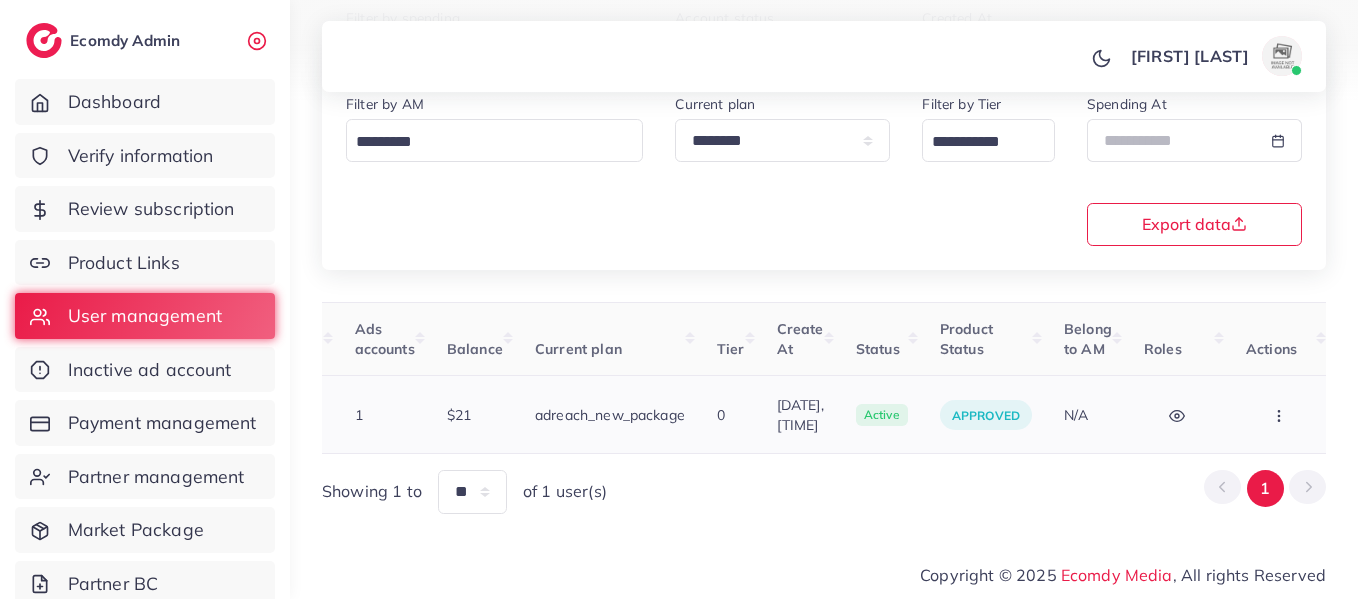 click 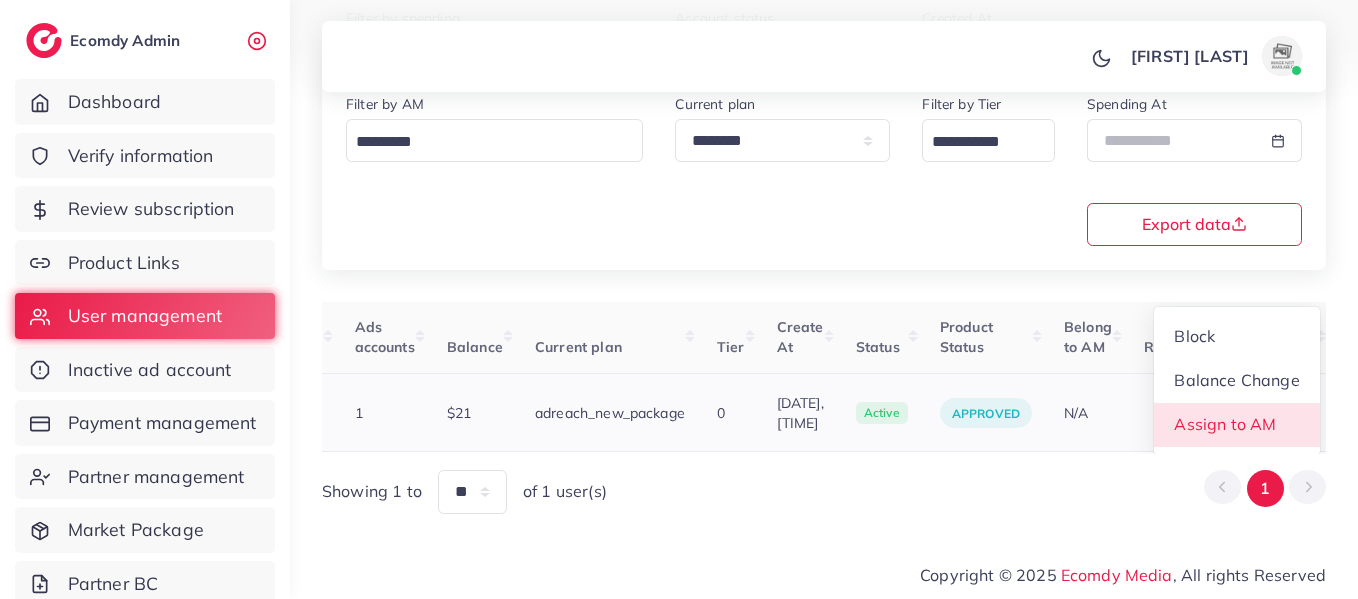 click on "Assign to AM" at bounding box center (1225, 425) 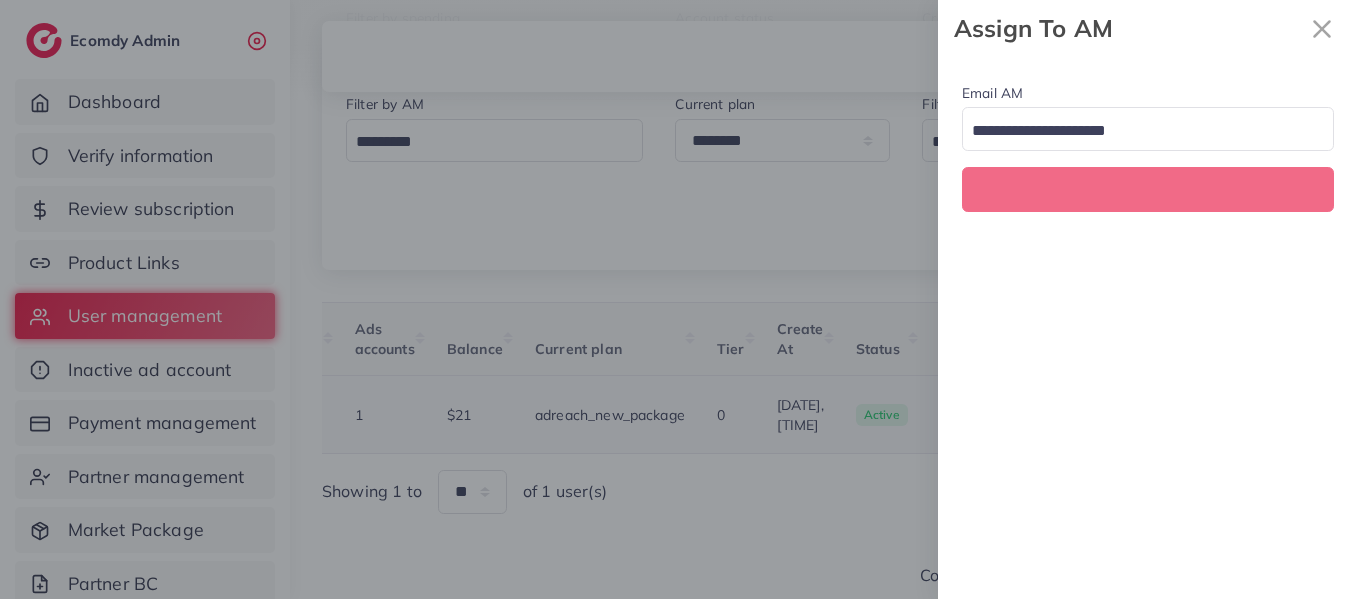 scroll, scrollTop: 0, scrollLeft: 663, axis: horizontal 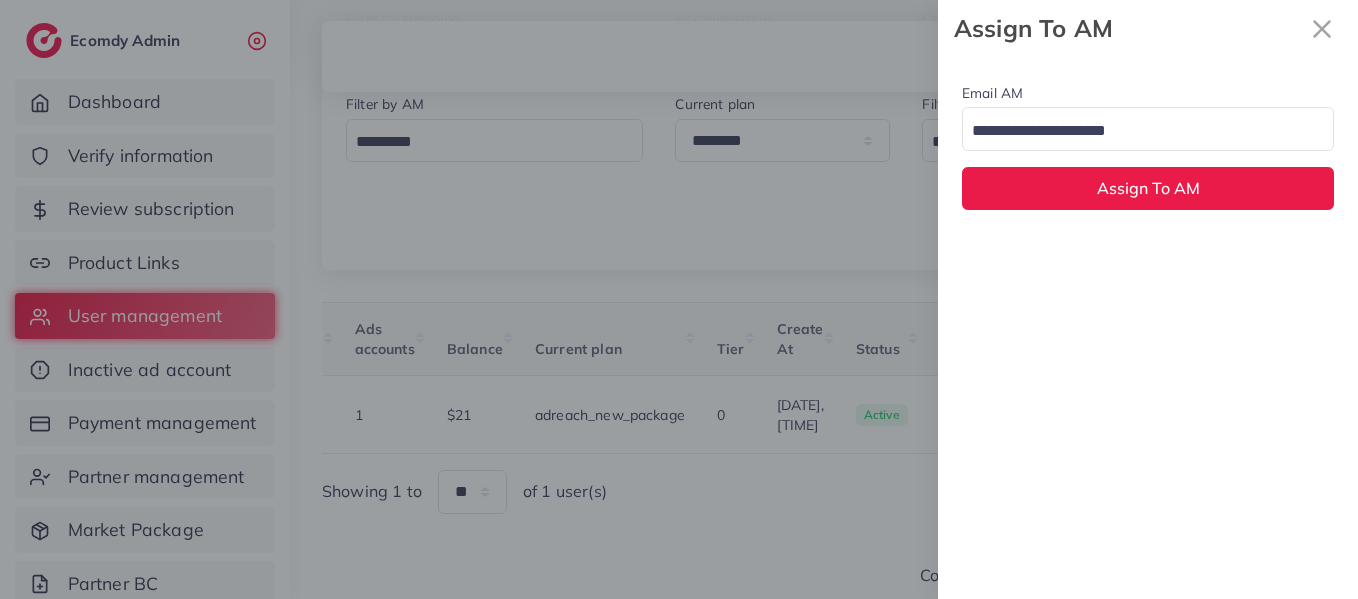 click at bounding box center (1136, 131) 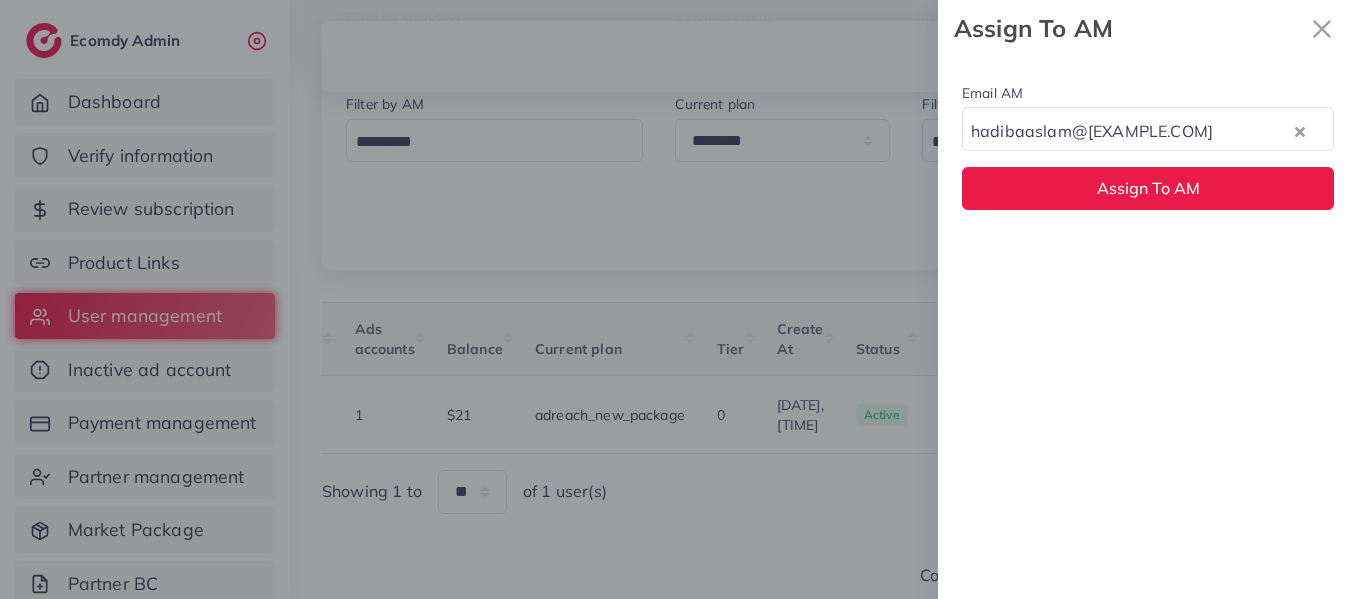 click on "Email AM
hadibaaslam@gmail.com
Loading...
None
hadibaaslam@gmail.com
natashashahid163@gmail.com
wajahat@adreach.agency
Assign To AM" at bounding box center (1148, 328) 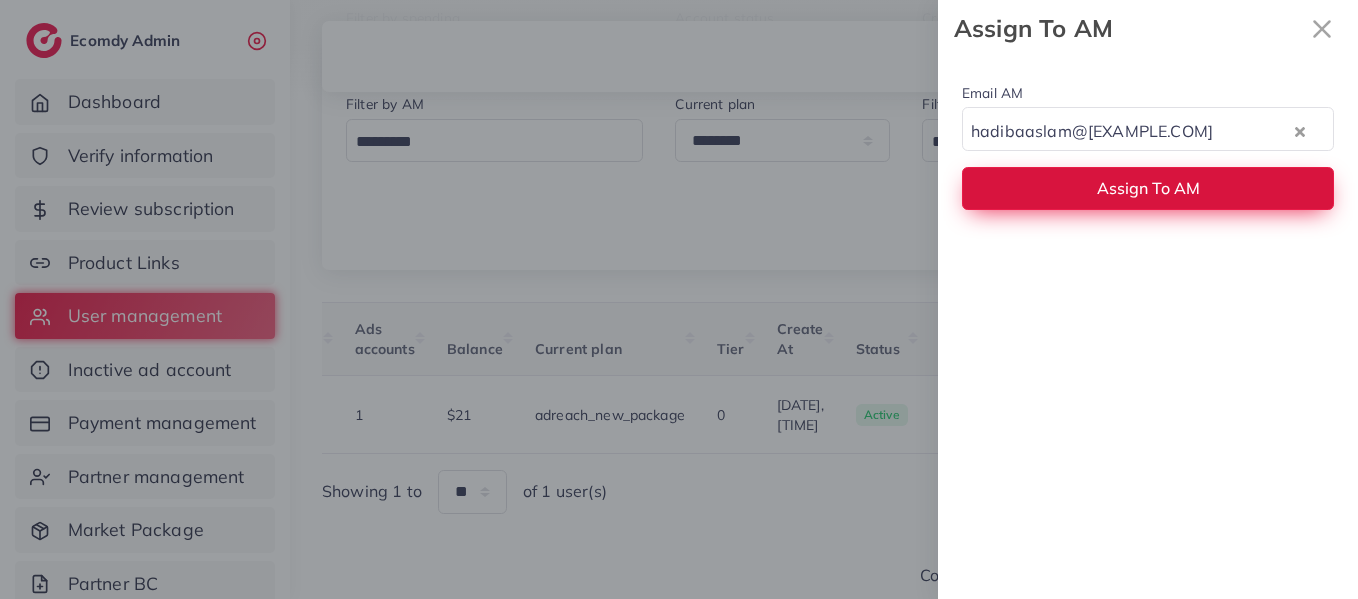 click on "Assign To AM" at bounding box center (1148, 188) 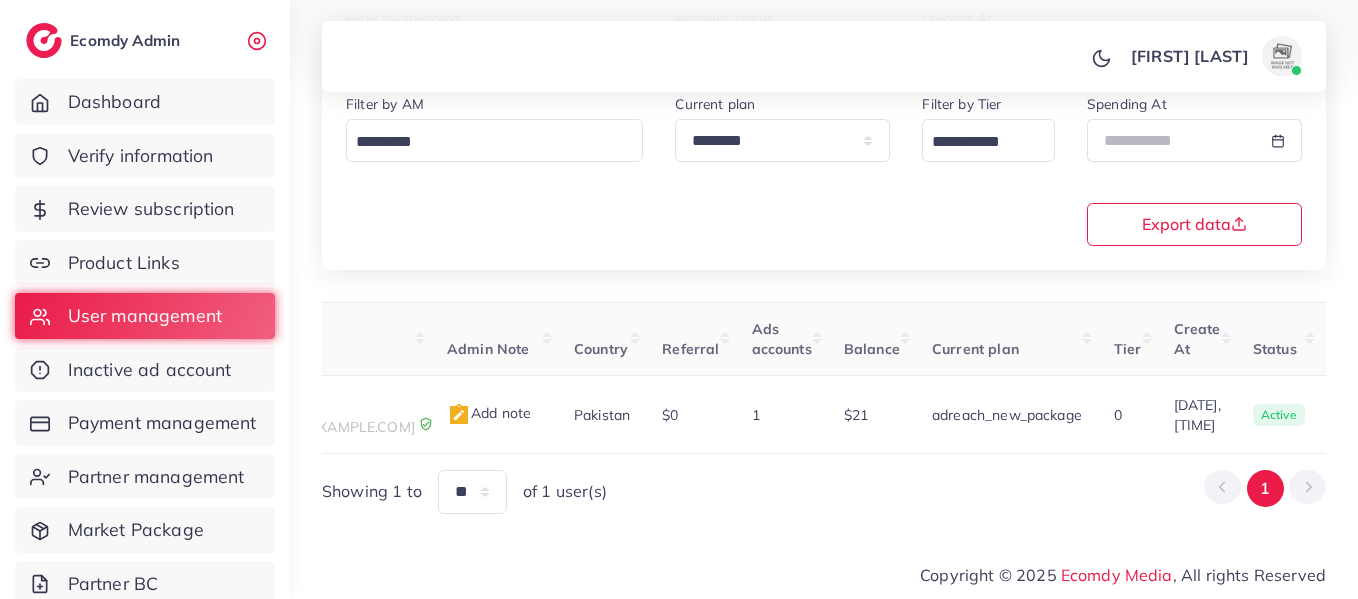 scroll, scrollTop: 0, scrollLeft: 0, axis: both 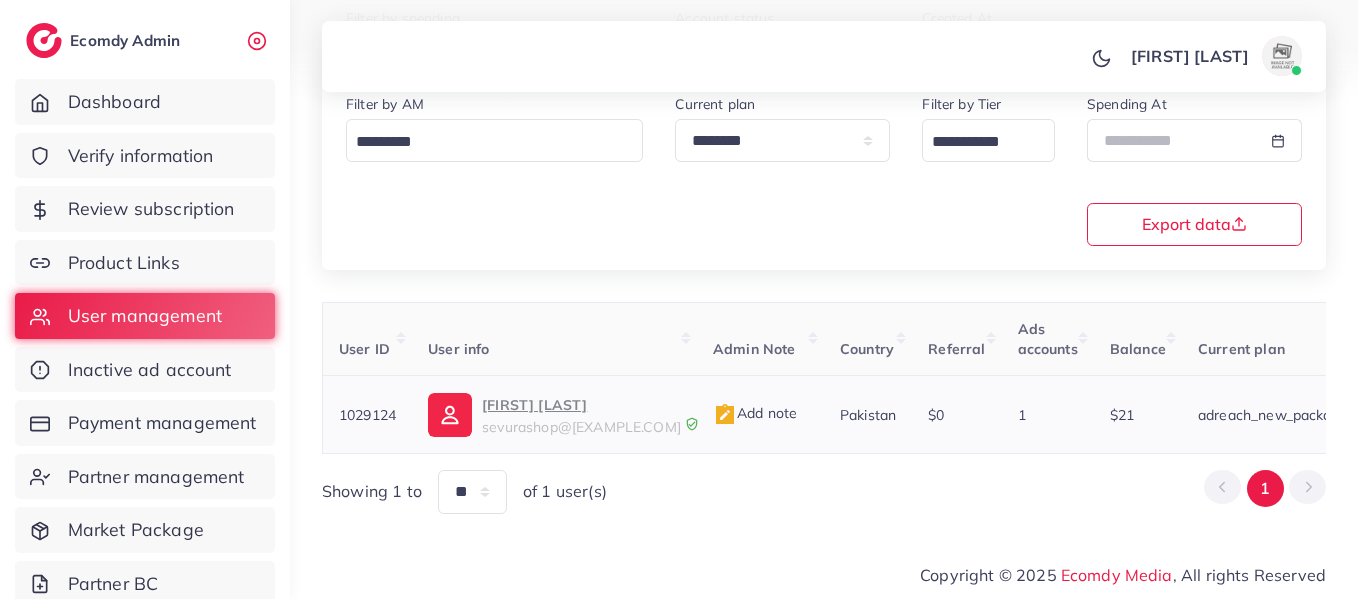 click on "YahyaMaaz" at bounding box center [581, 405] 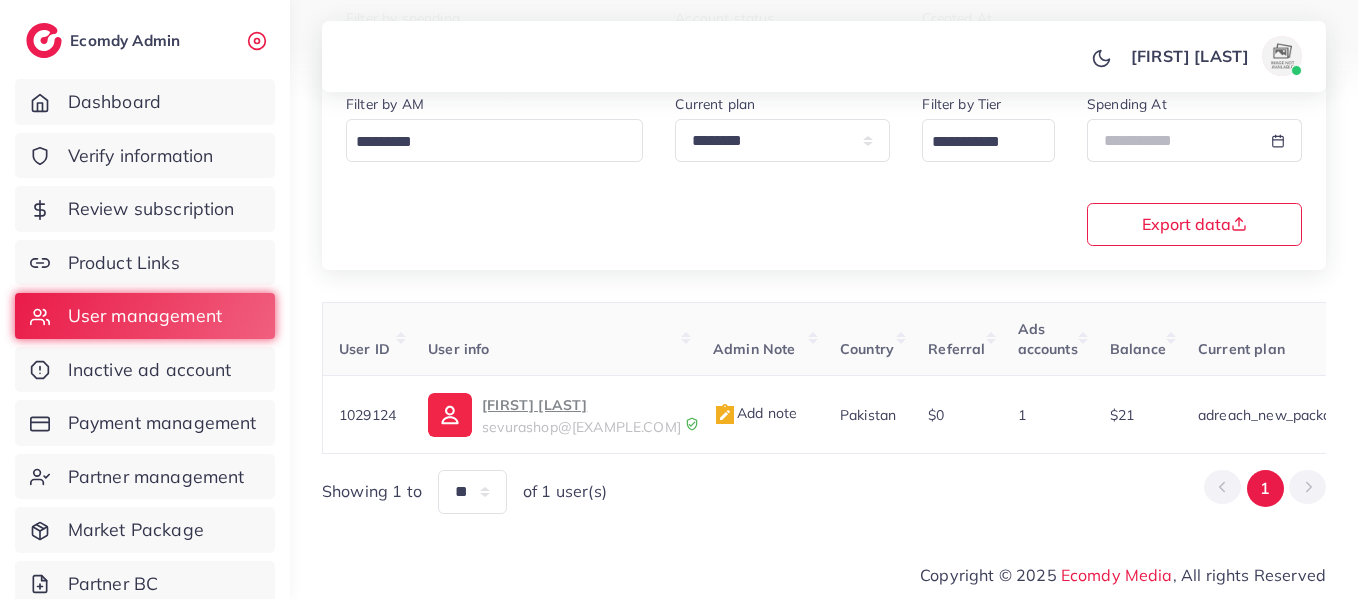 click on "**********" at bounding box center (824, 98) 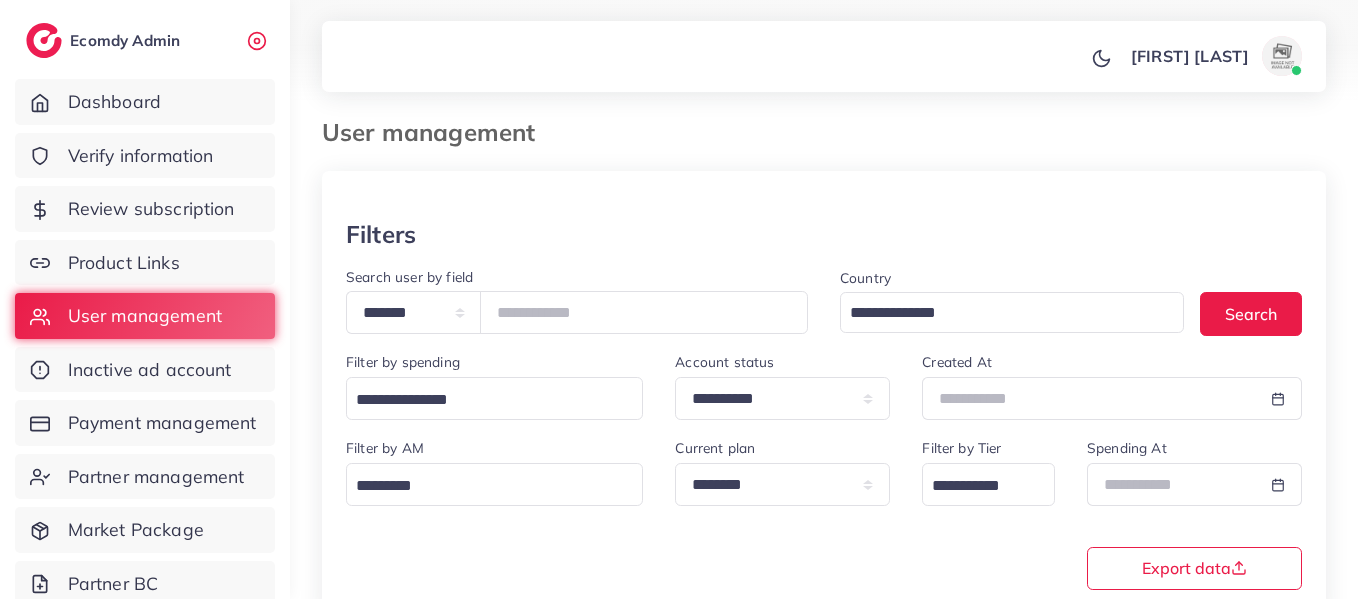 scroll, scrollTop: 0, scrollLeft: 0, axis: both 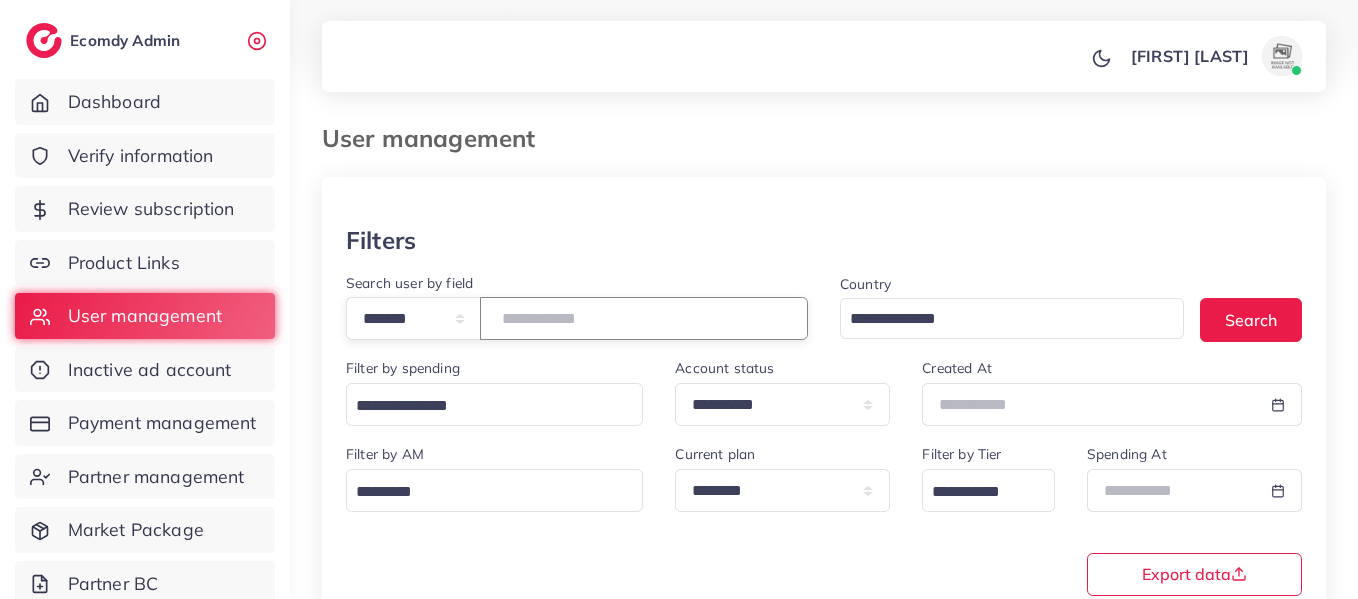 click on "*******" at bounding box center (644, 318) 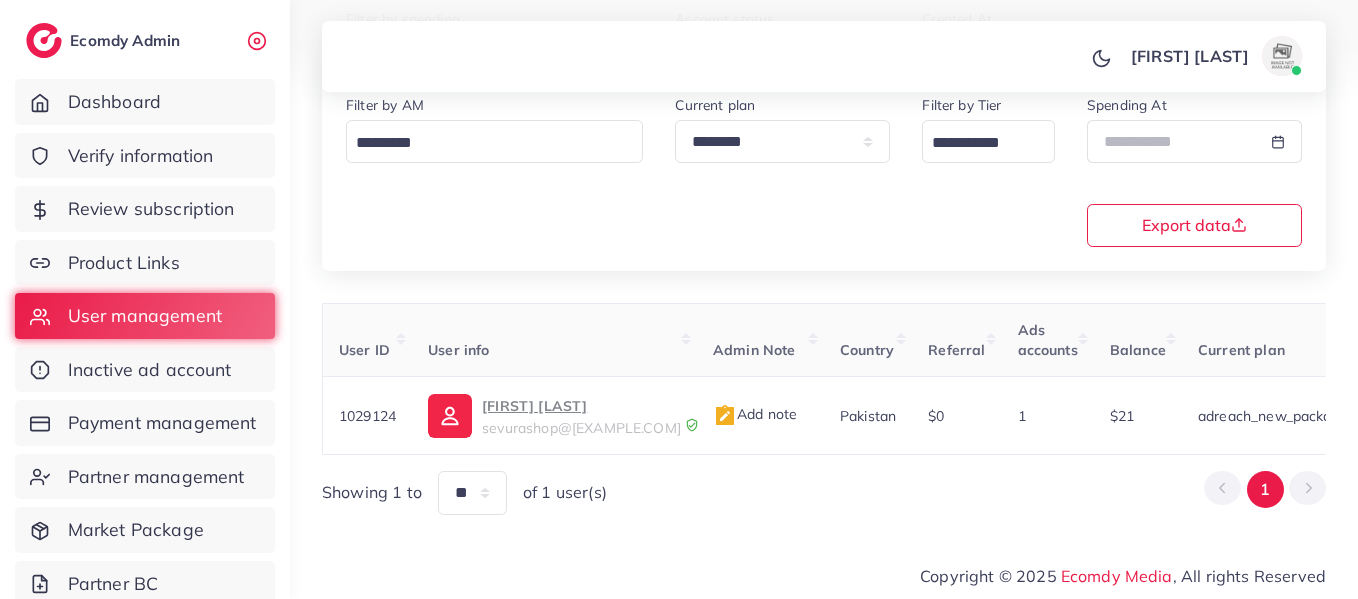 scroll, scrollTop: 358, scrollLeft: 0, axis: vertical 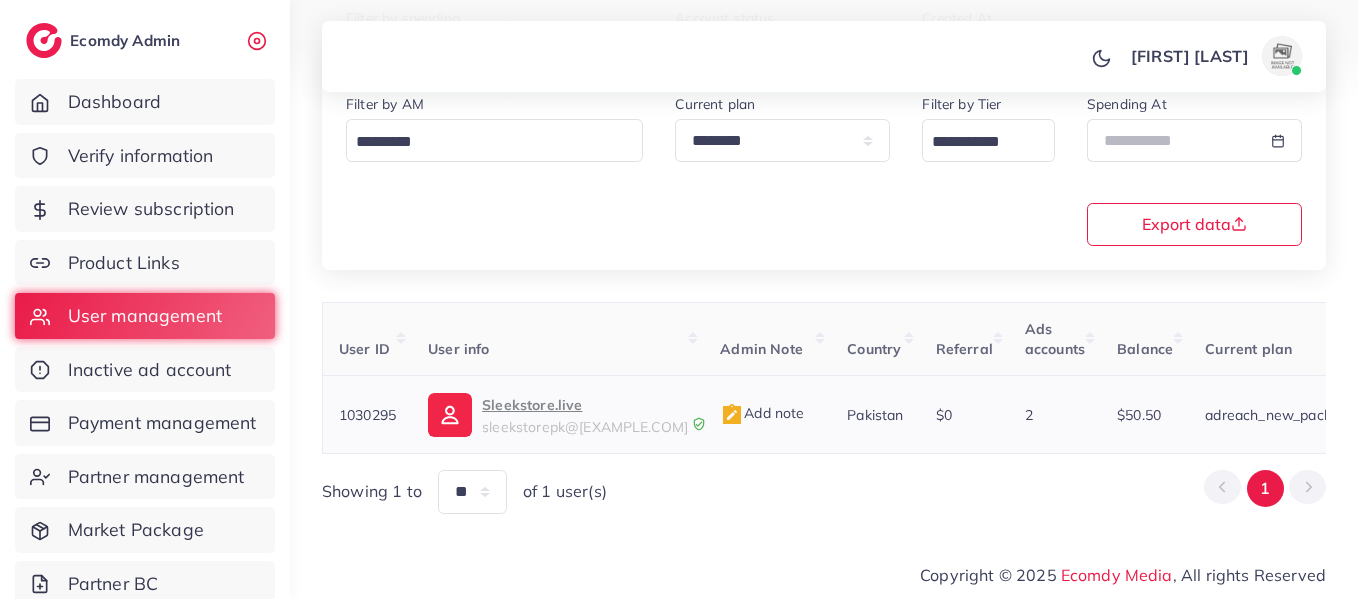 click on "Sleekstore.live" at bounding box center (585, 405) 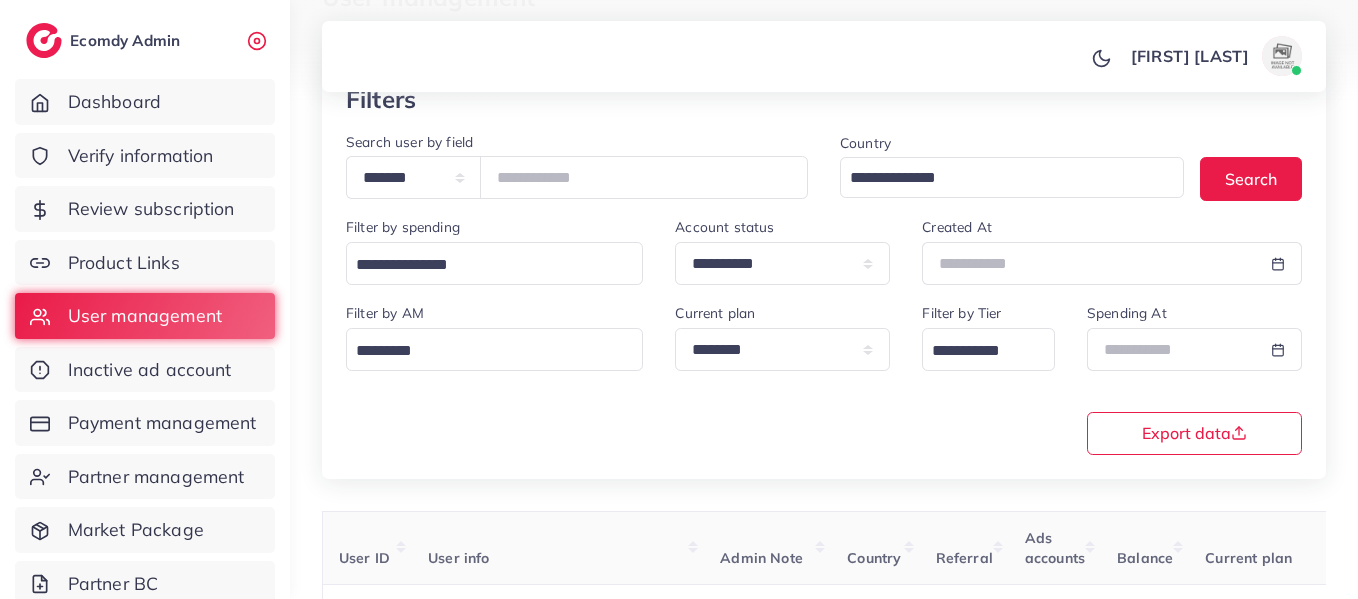 scroll, scrollTop: 0, scrollLeft: 0, axis: both 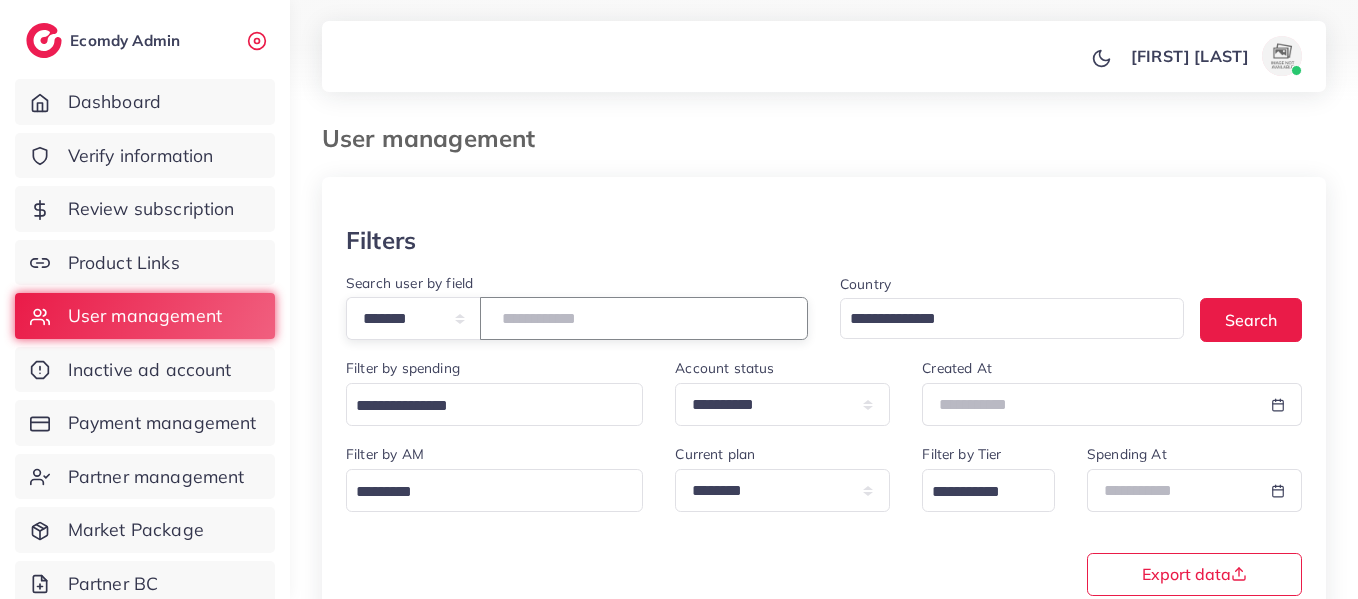 click on "*******" at bounding box center [644, 318] 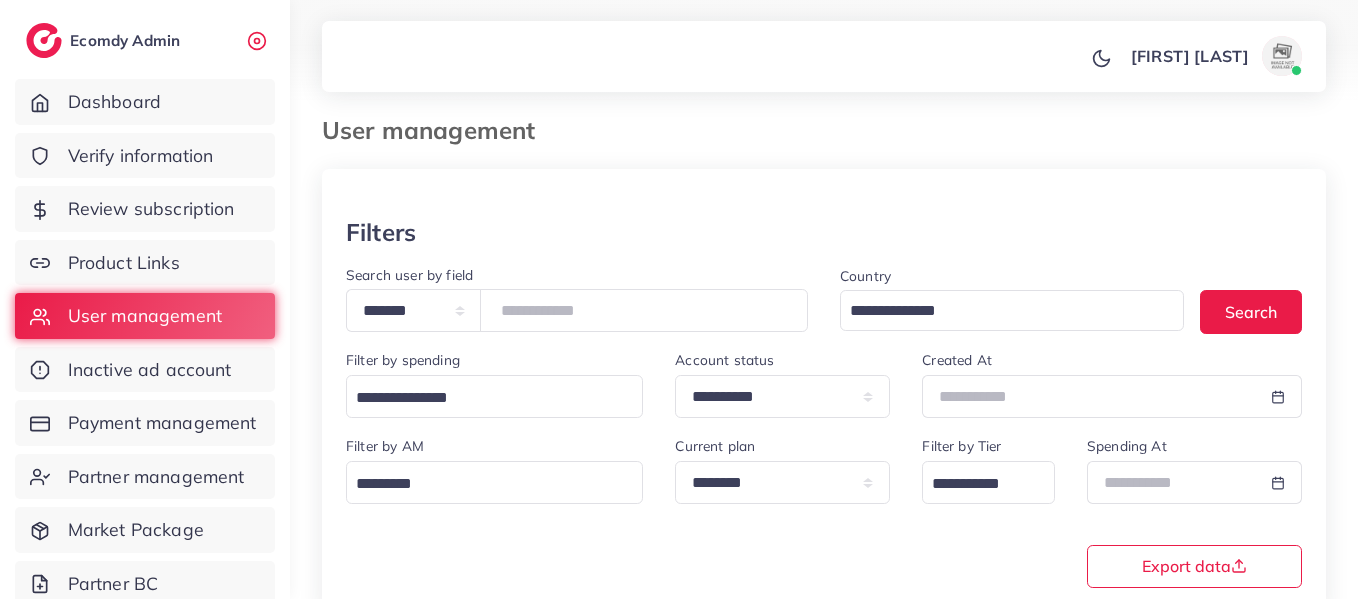scroll, scrollTop: 0, scrollLeft: 0, axis: both 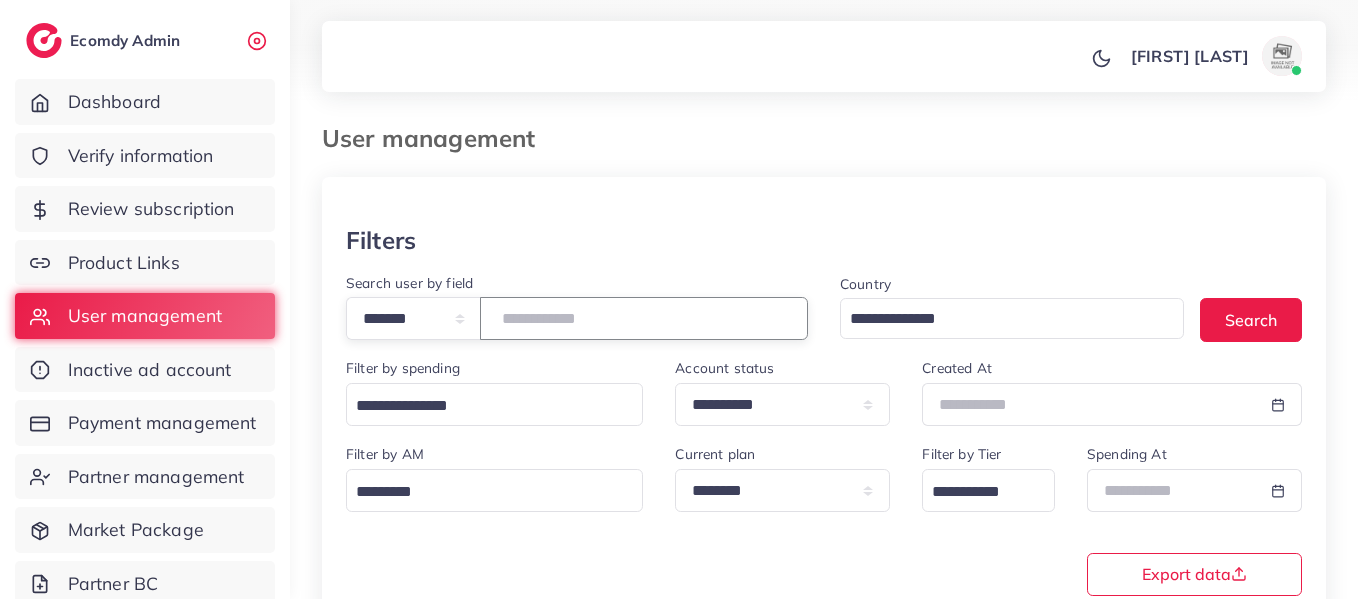 click on "*******" at bounding box center (644, 318) 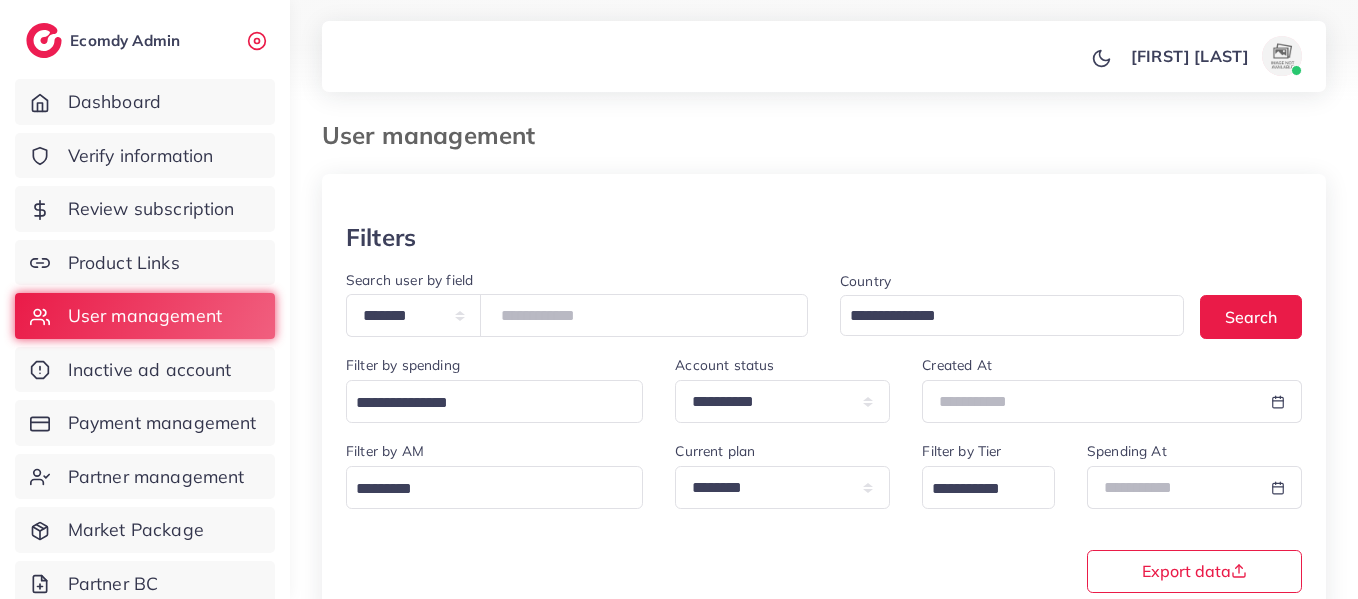 scroll, scrollTop: 0, scrollLeft: 0, axis: both 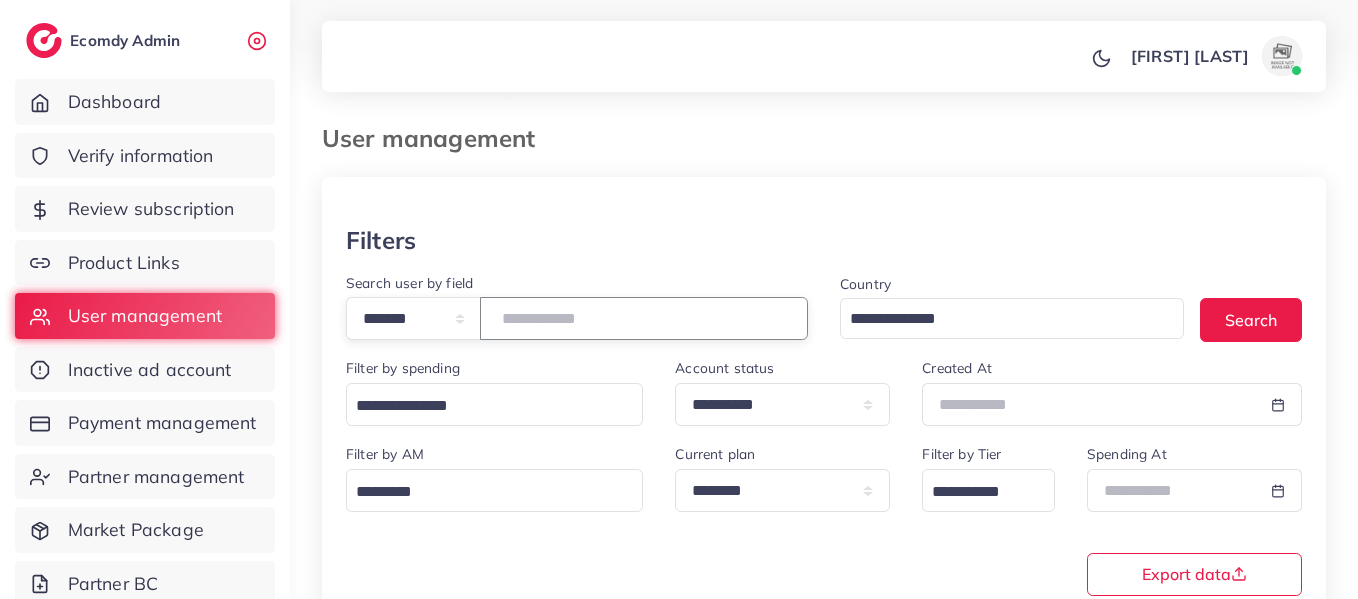 click on "*******" at bounding box center [644, 318] 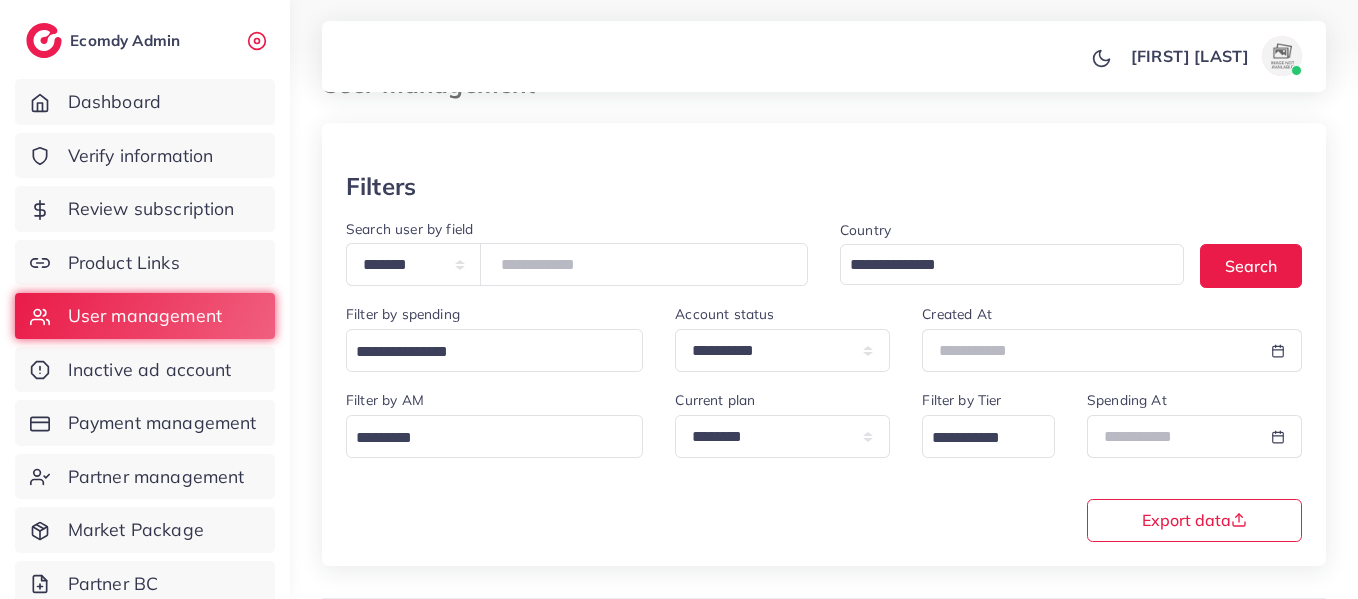 scroll, scrollTop: 0, scrollLeft: 0, axis: both 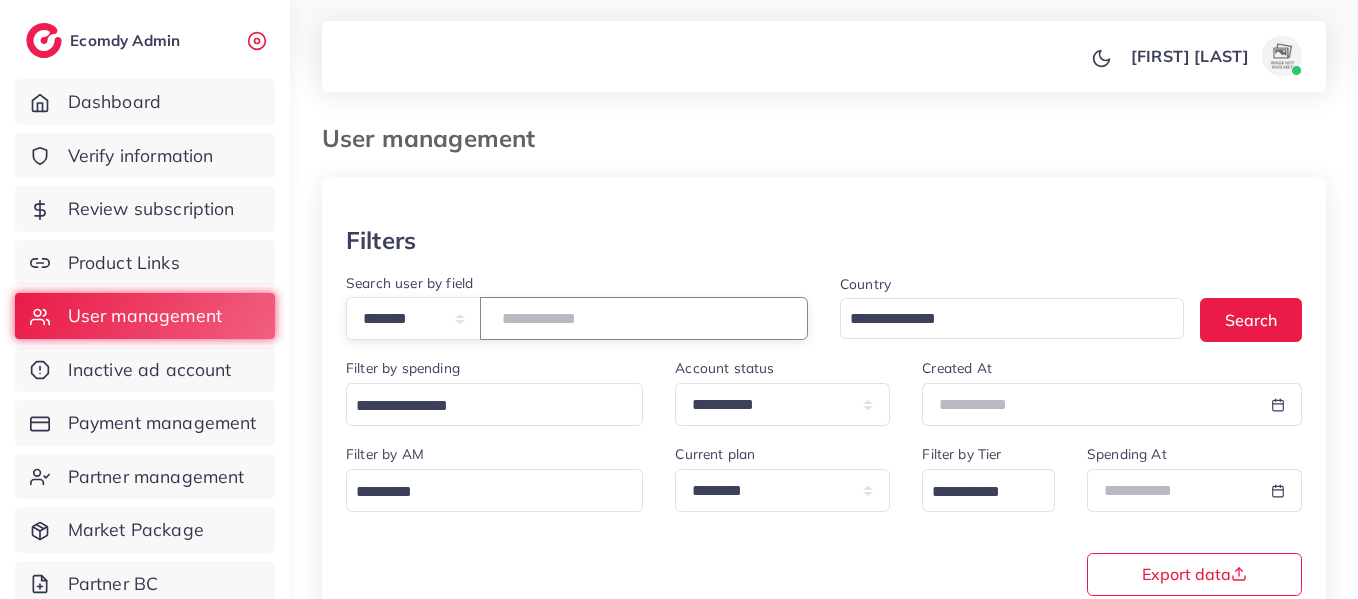 click on "*******" at bounding box center [644, 318] 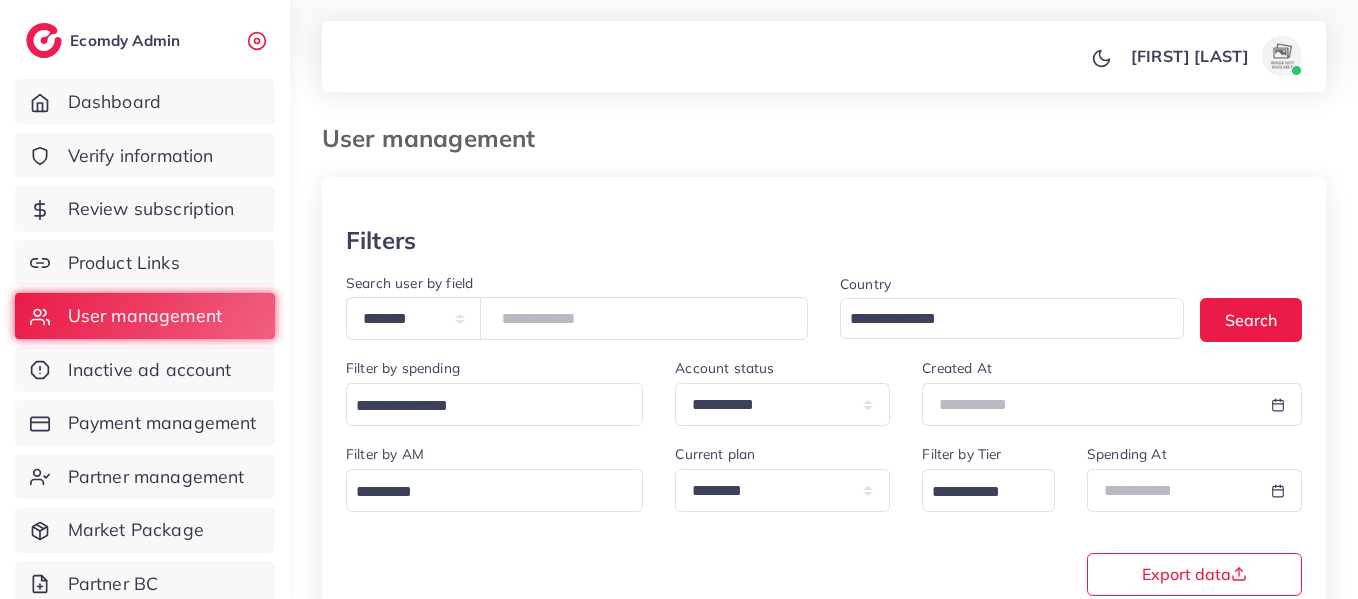 scroll, scrollTop: 358, scrollLeft: 0, axis: vertical 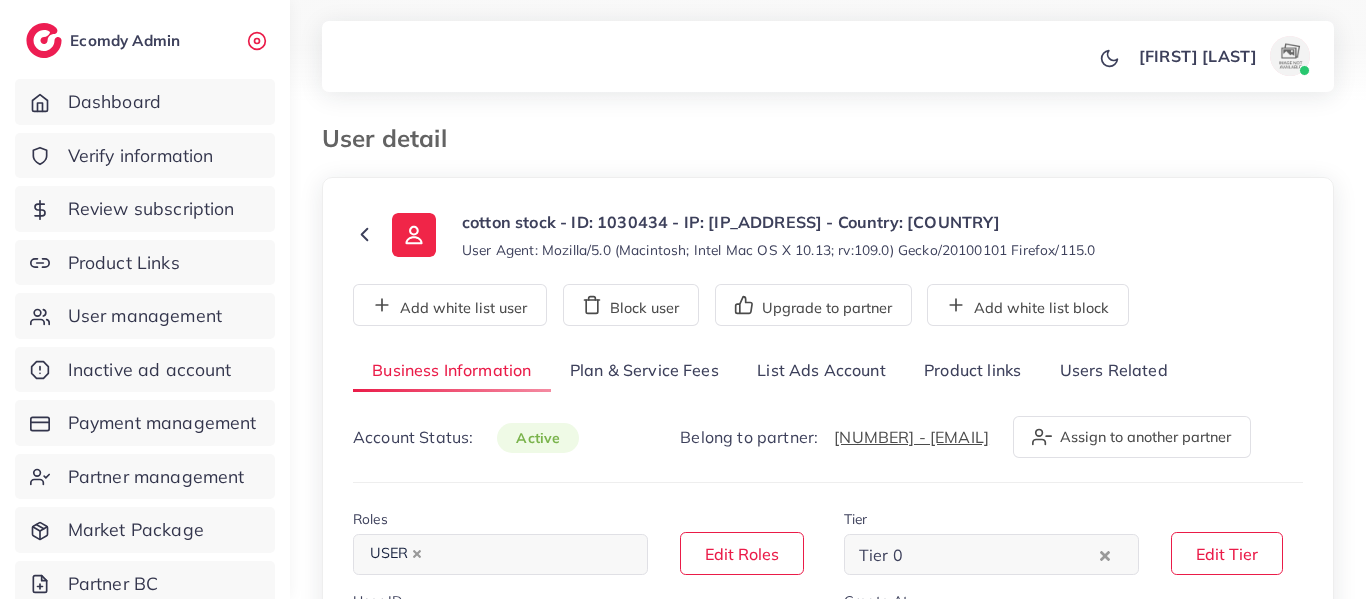 select on "********" 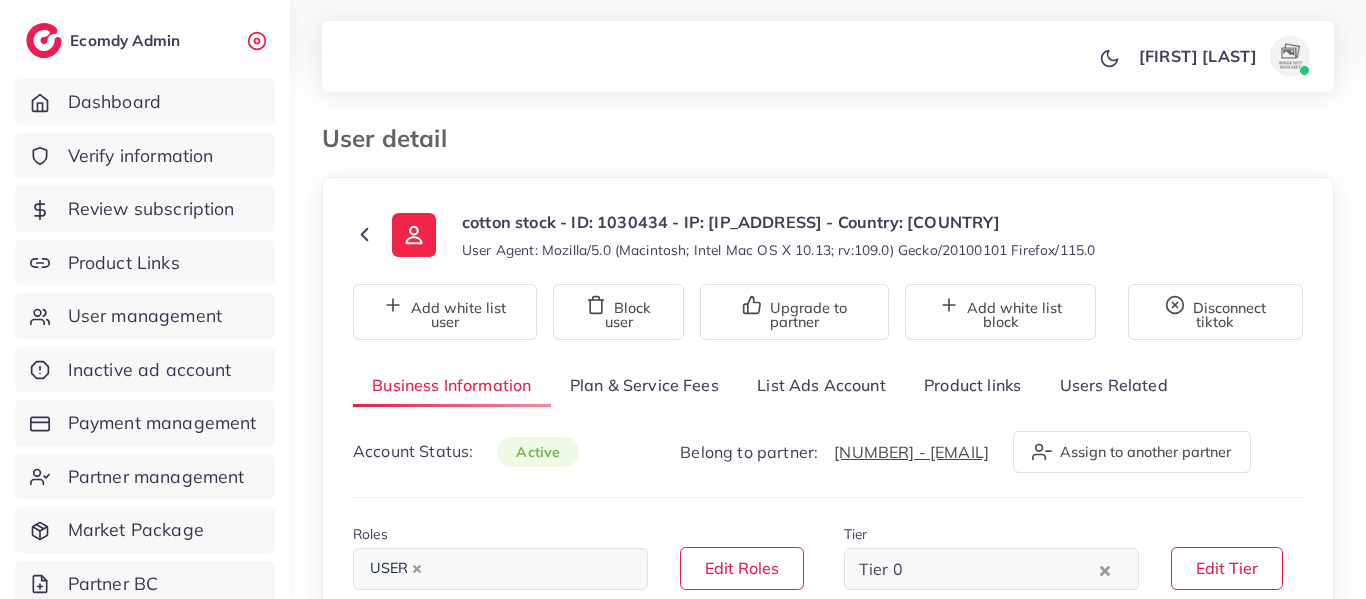 click on "List Ads Account" at bounding box center (821, 385) 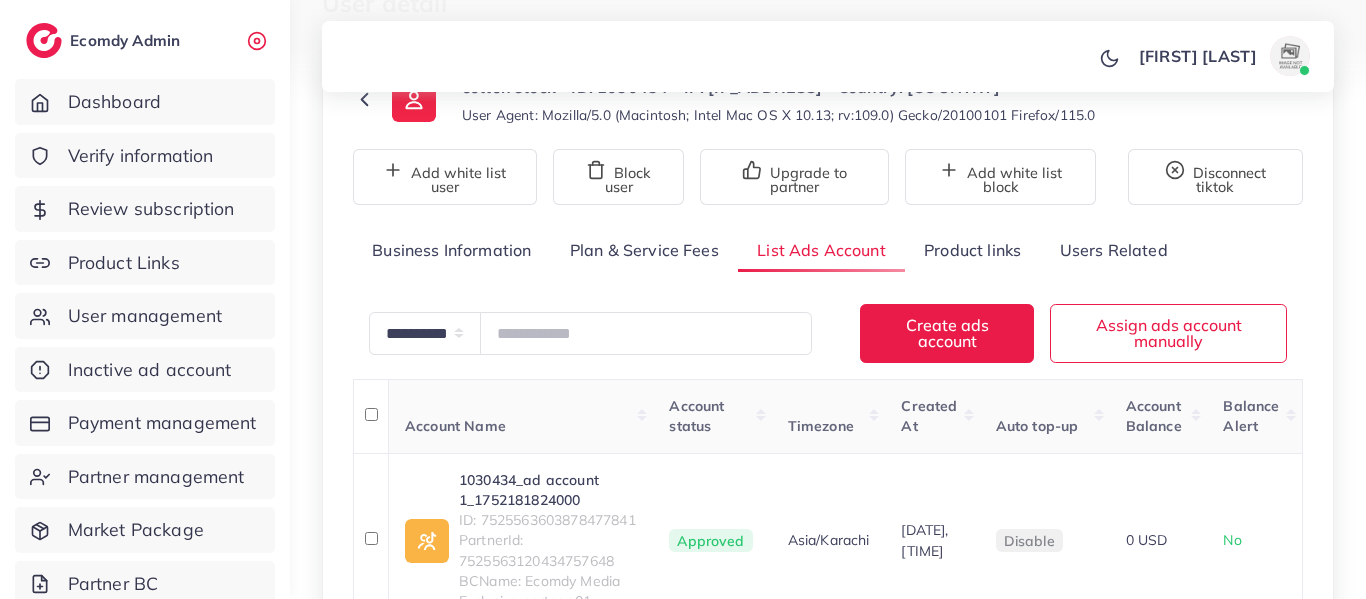 scroll, scrollTop: 395, scrollLeft: 0, axis: vertical 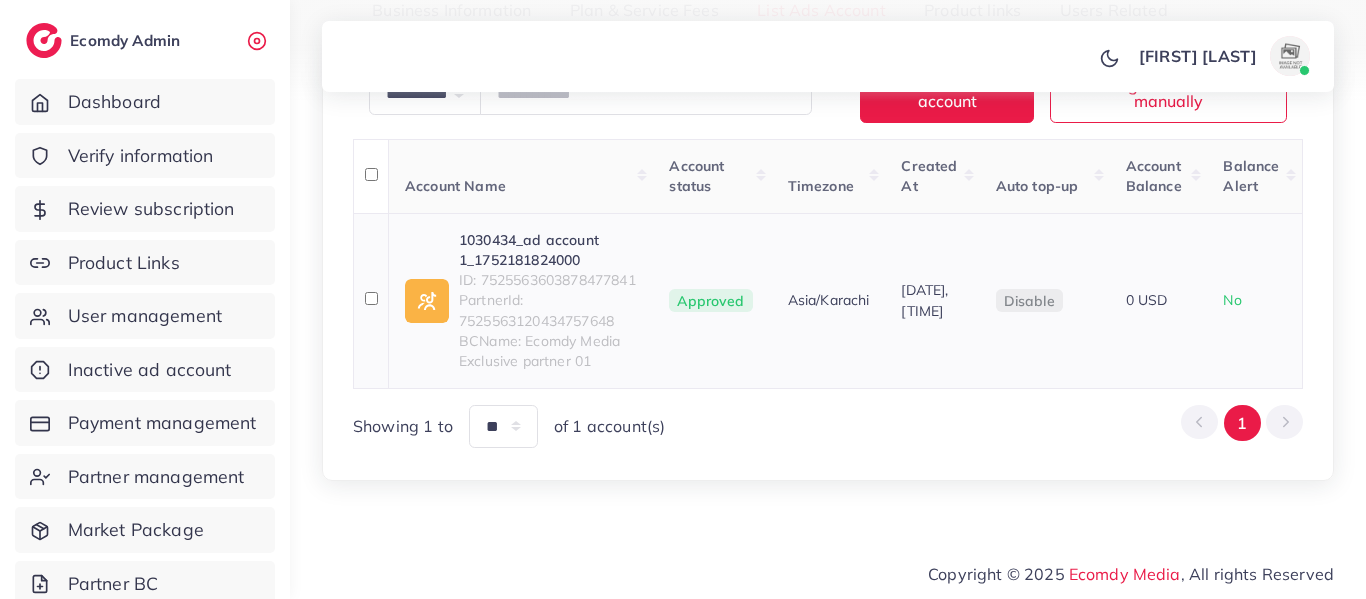 click on "ID: 7525563603878477841" at bounding box center (548, 280) 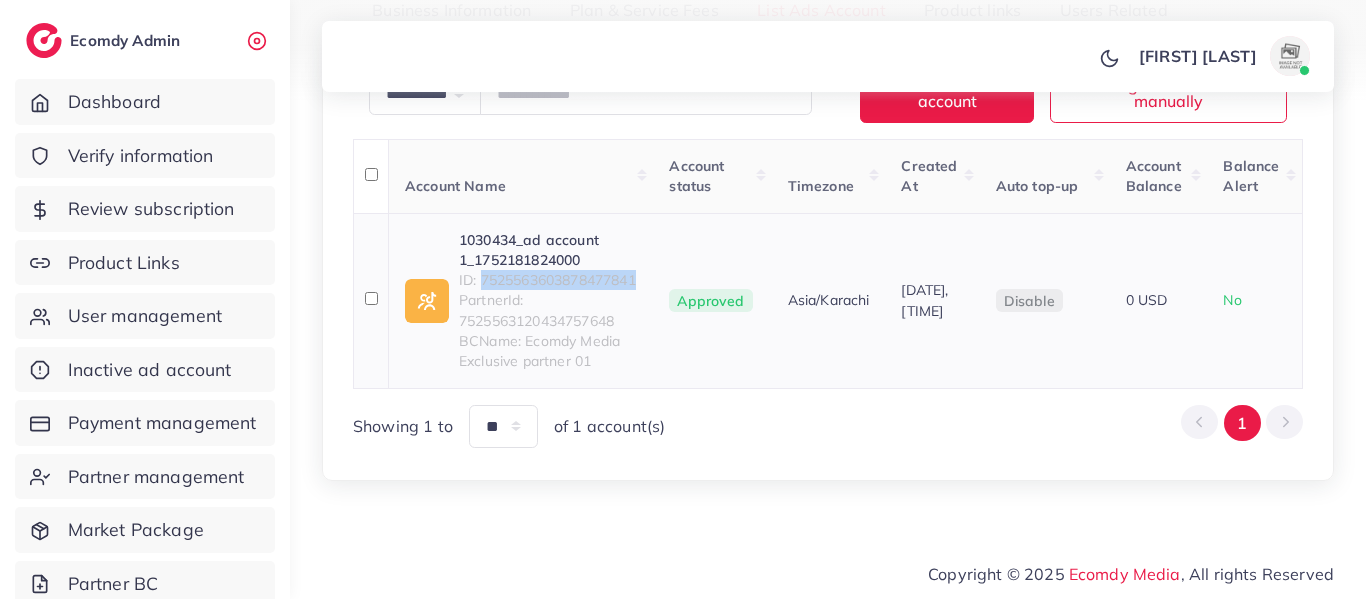 click on "ID: 7525563603878477841" at bounding box center [548, 280] 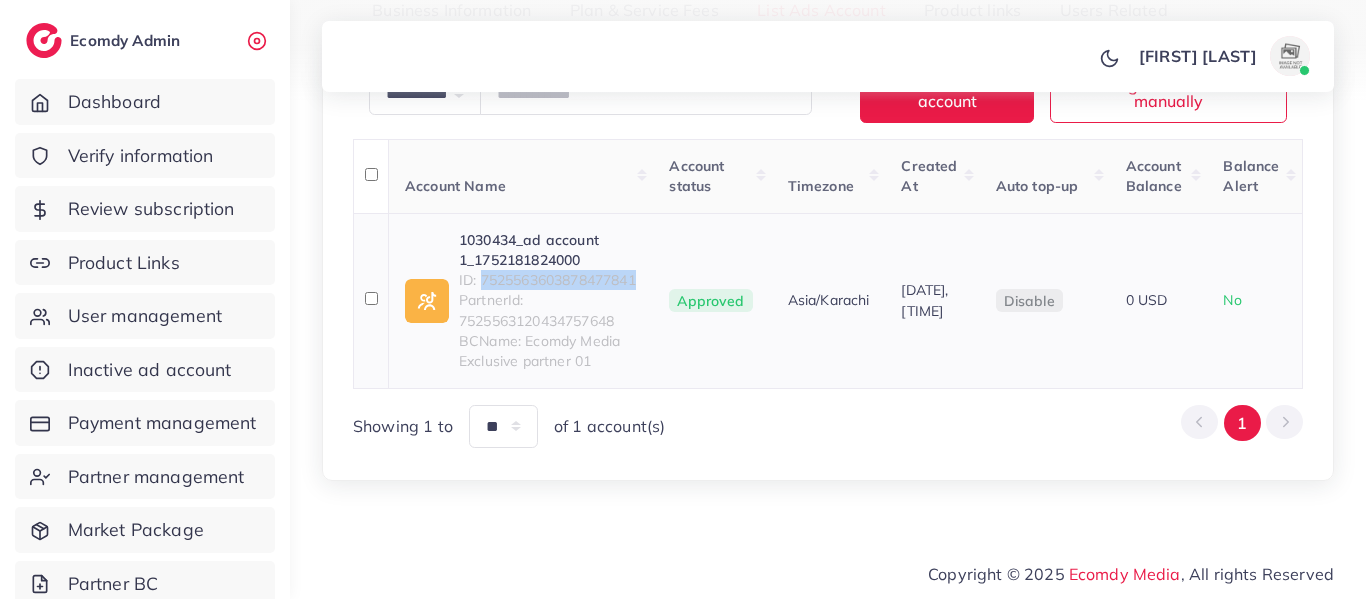 copy on "7525563603878477841" 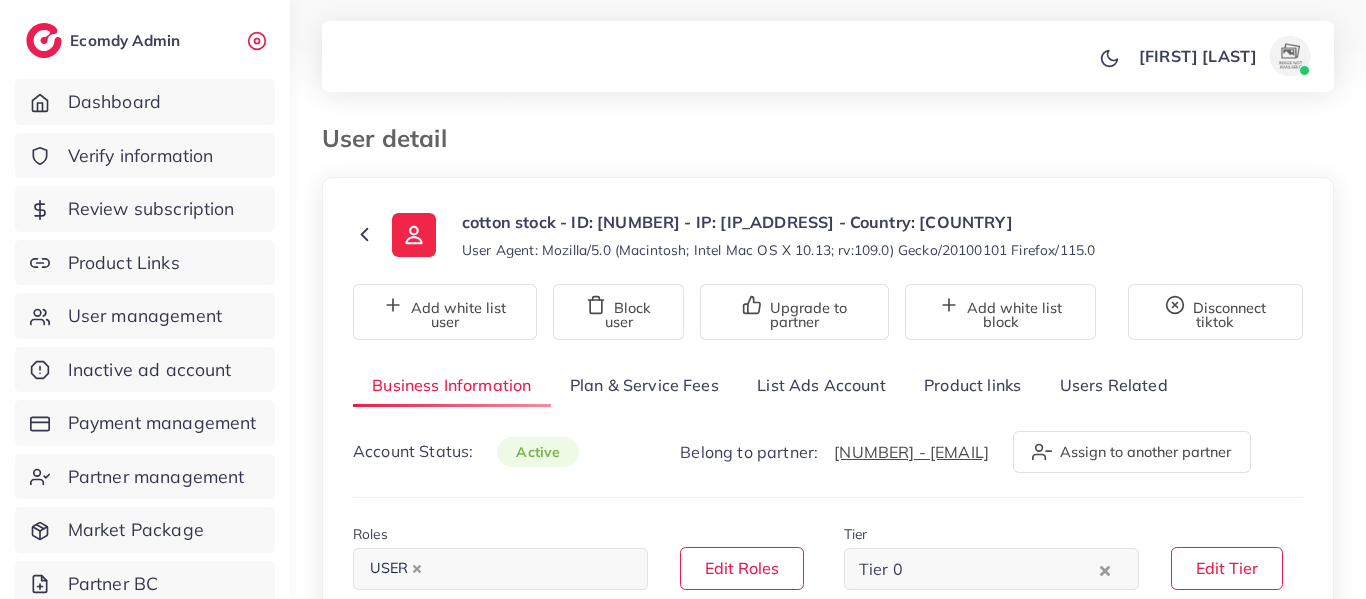 select on "********" 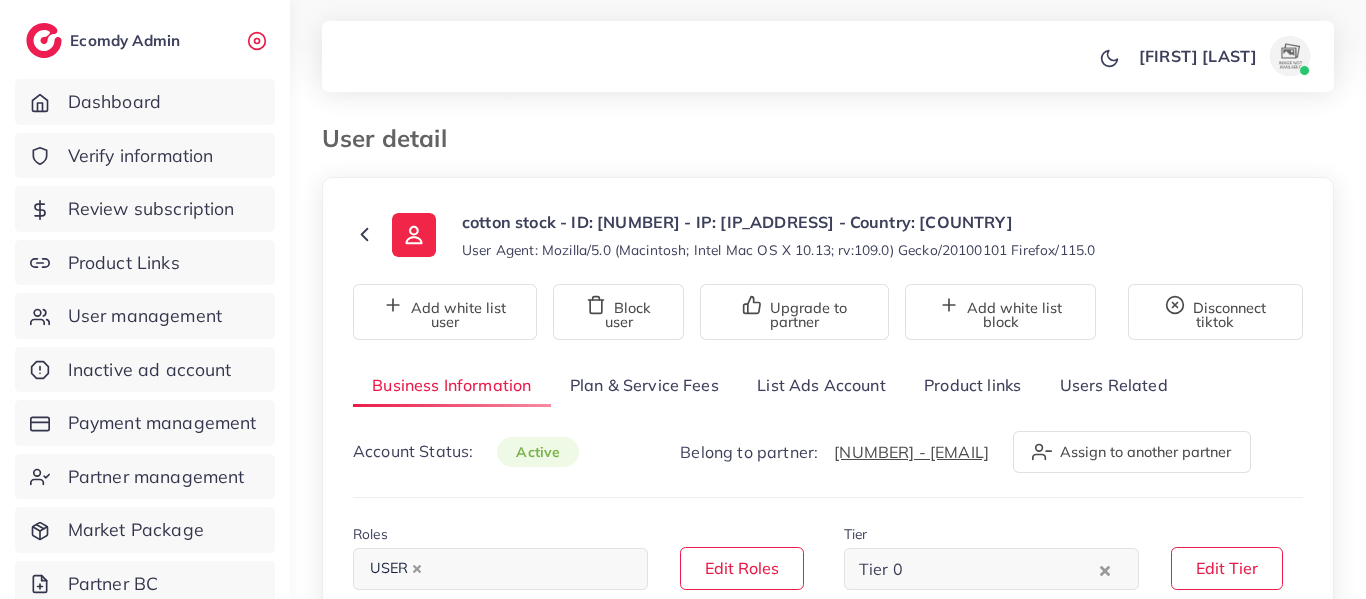 click on "List Ads Account" at bounding box center [821, 385] 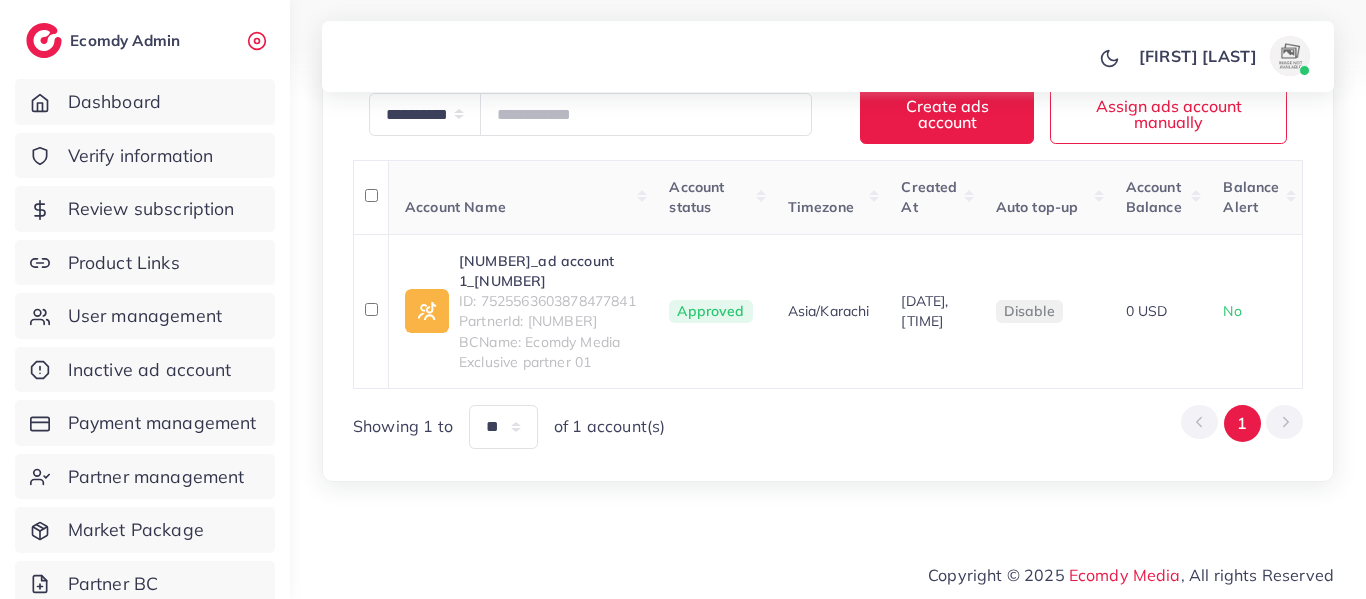scroll, scrollTop: 395, scrollLeft: 0, axis: vertical 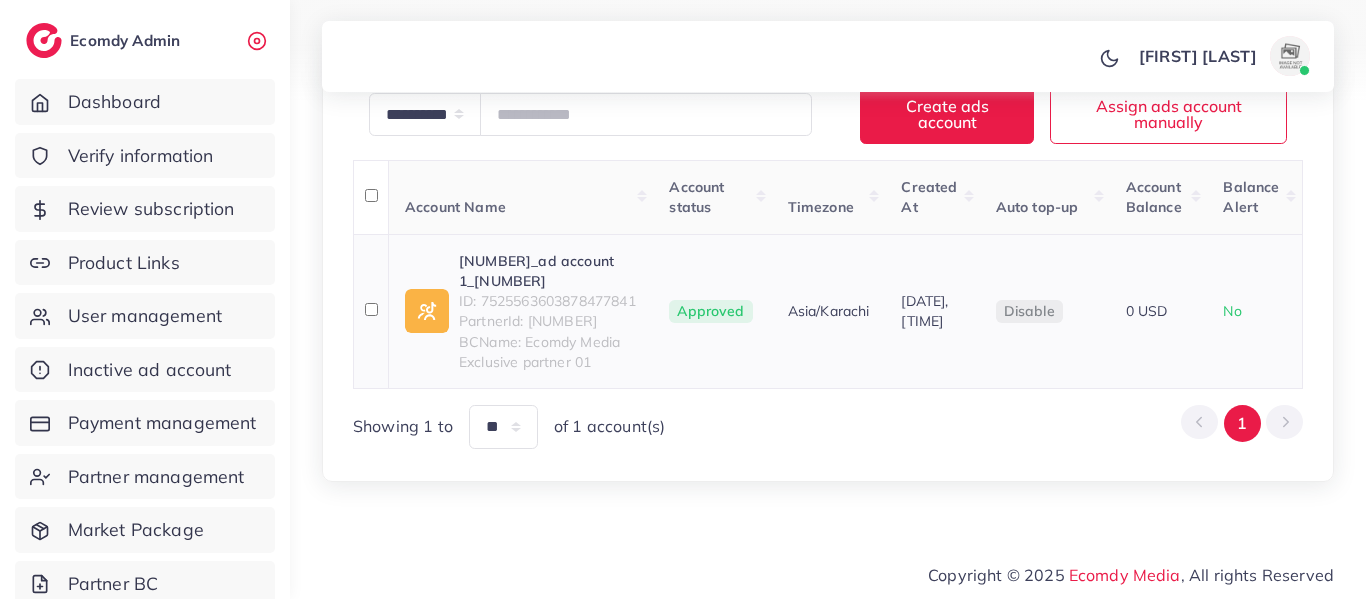click on "ID: 7525563603878477841" at bounding box center (548, 301) 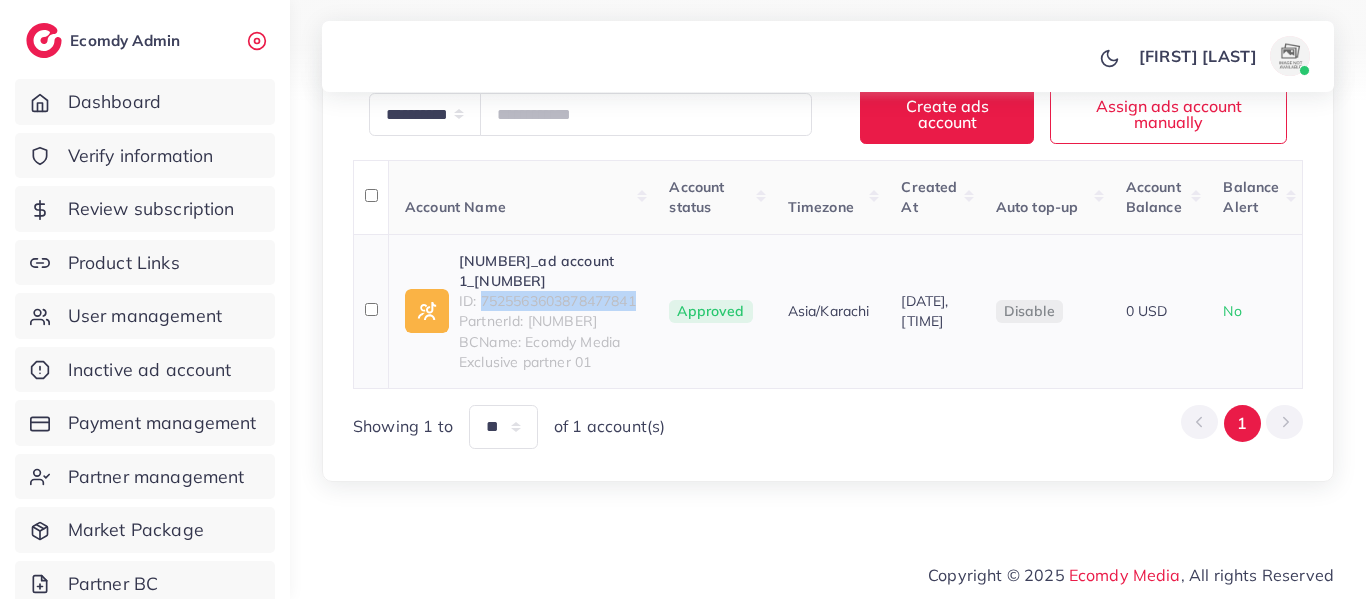 click on "ID: 7525563603878477841" at bounding box center (548, 301) 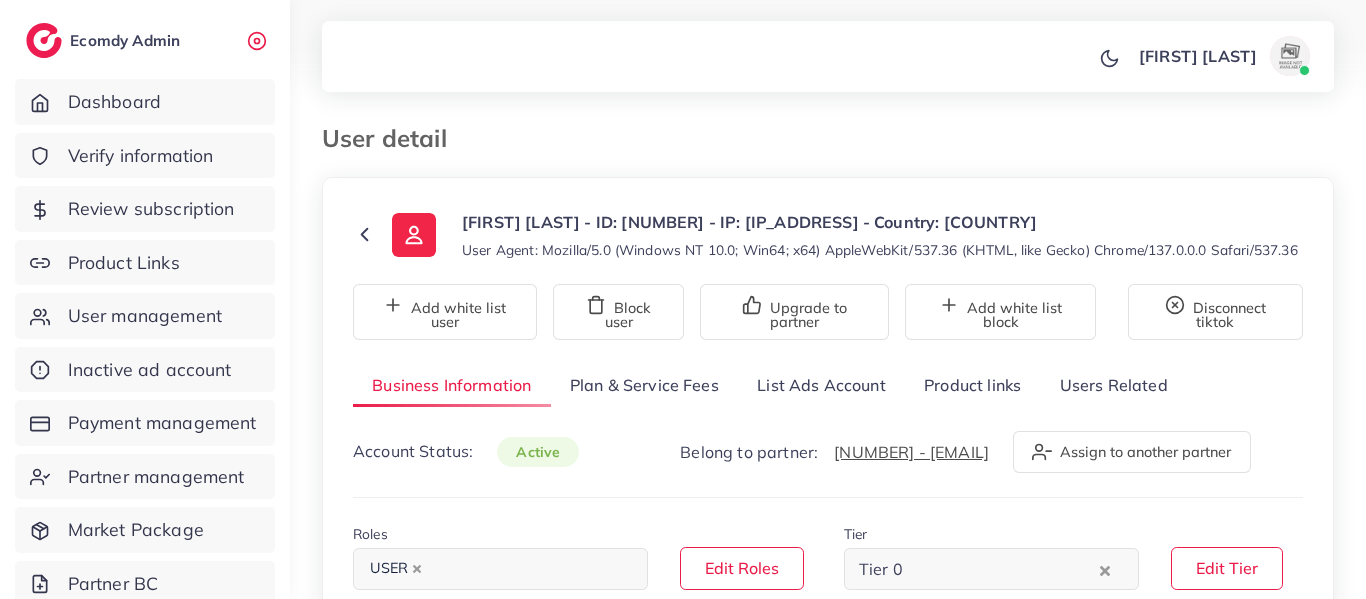 select on "********" 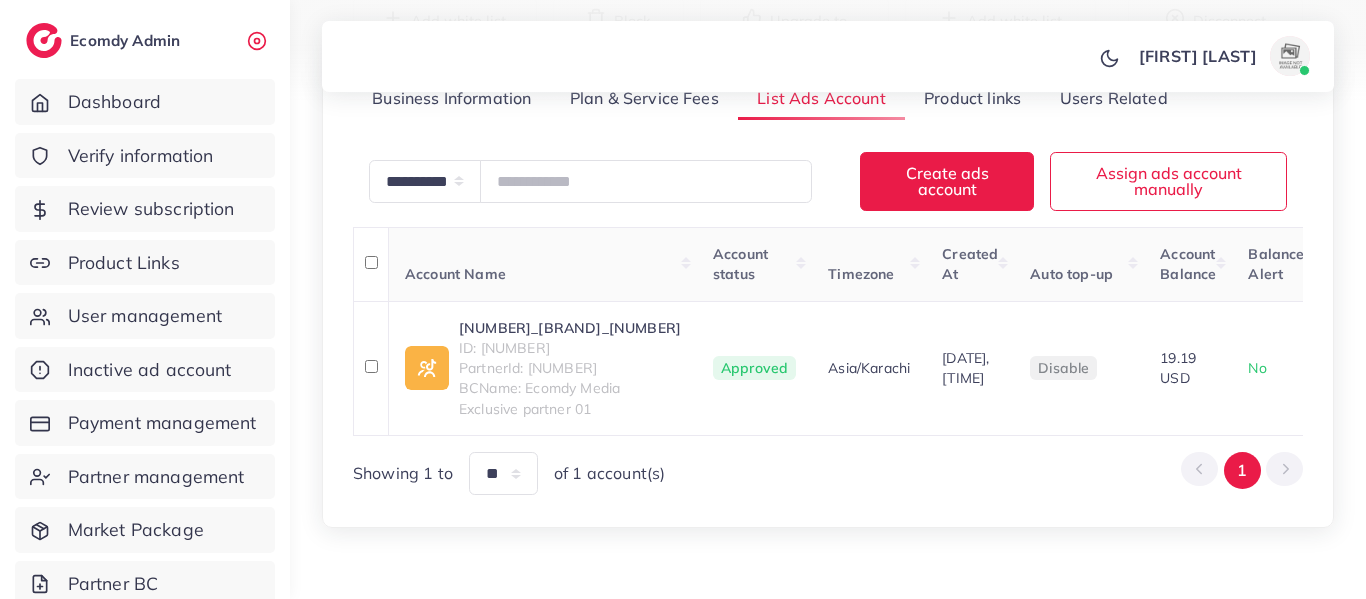 scroll, scrollTop: 369, scrollLeft: 0, axis: vertical 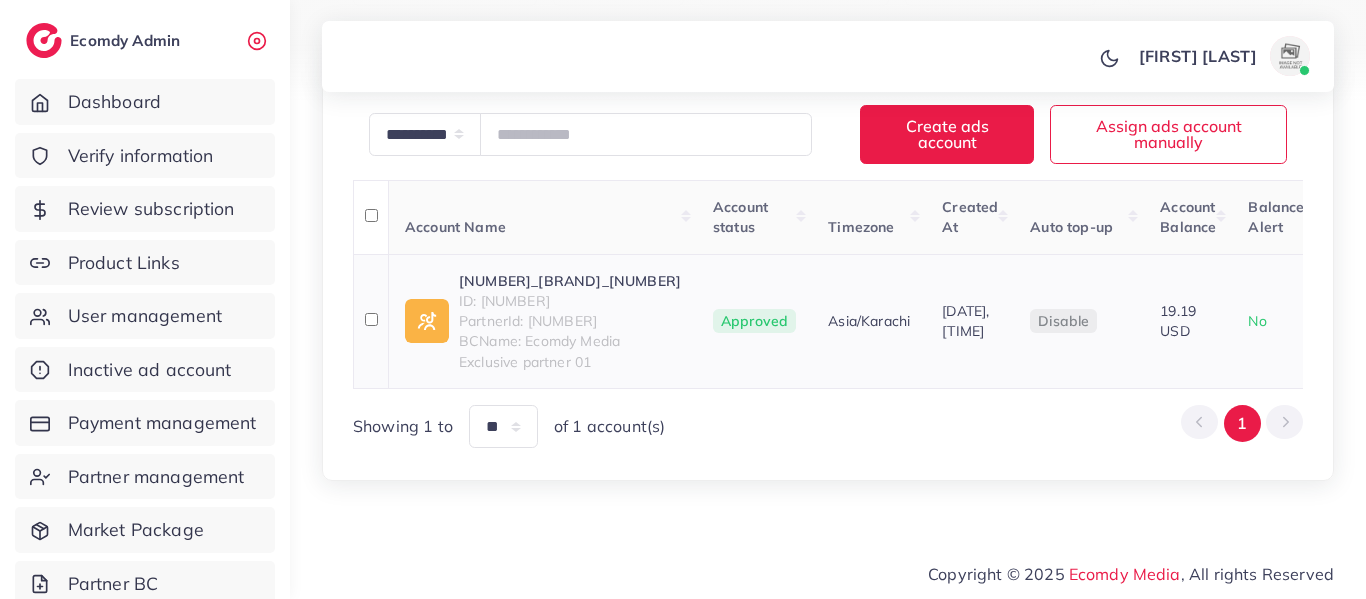 click on "ID: [NUMBER]" at bounding box center (570, 301) 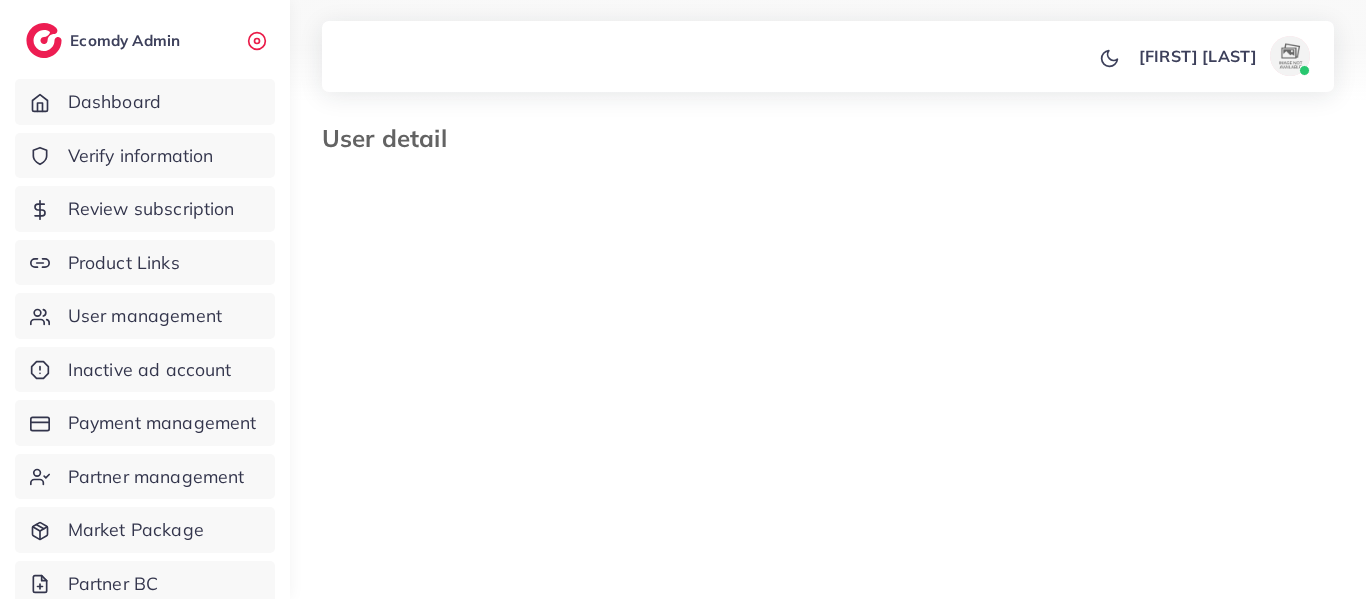 select on "********" 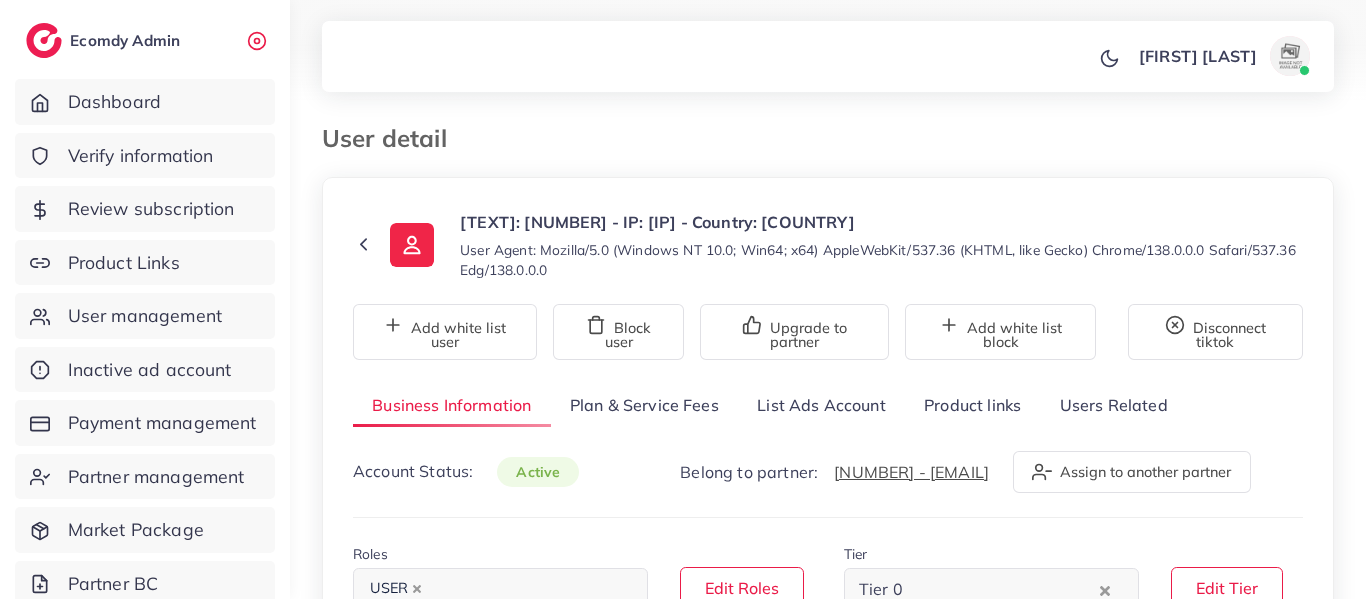 click on "List Ads Account" at bounding box center (821, 405) 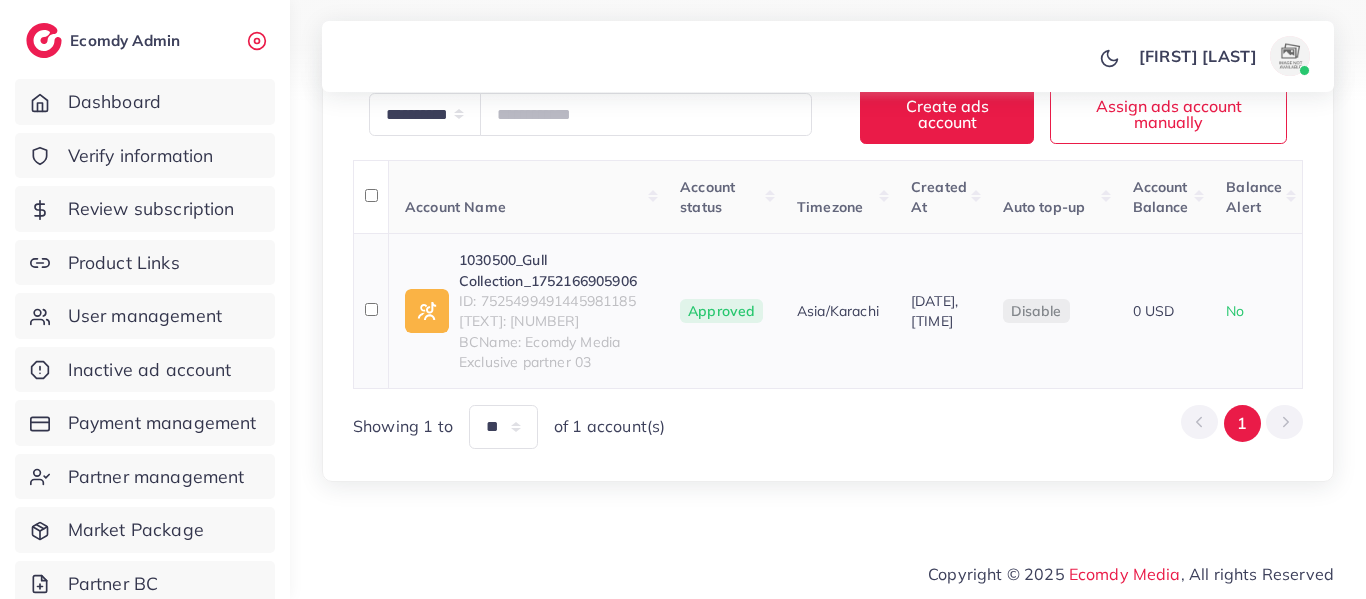 scroll, scrollTop: 422, scrollLeft: 0, axis: vertical 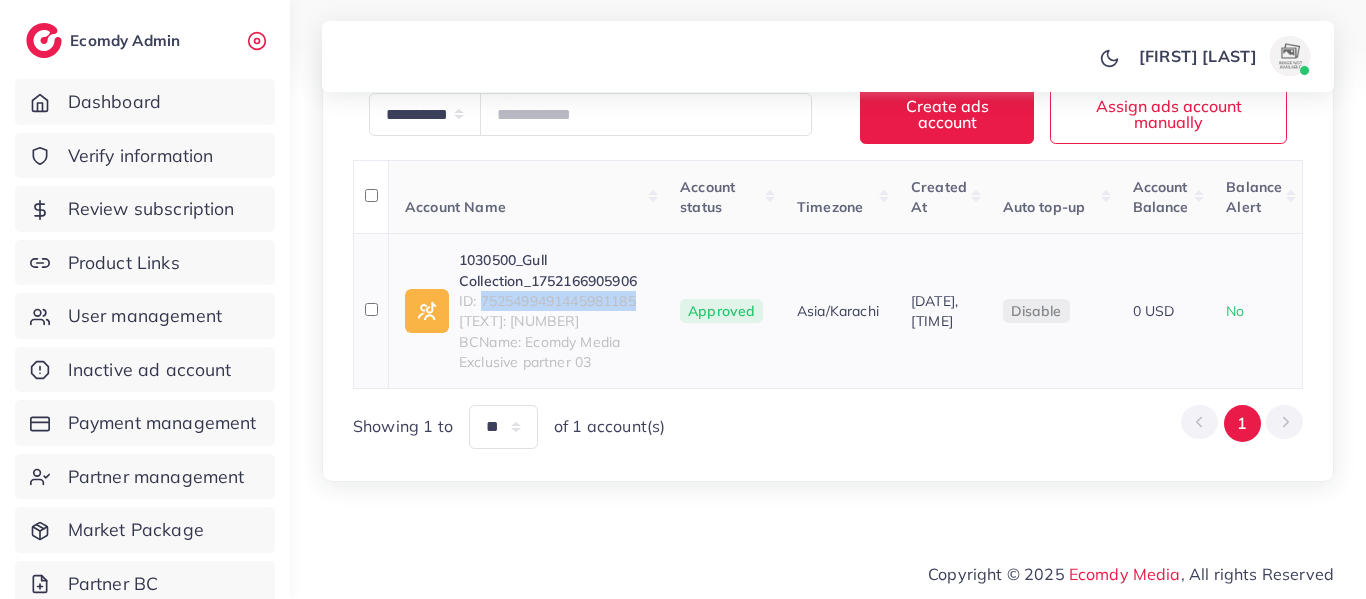 copy on "7525499491445981185" 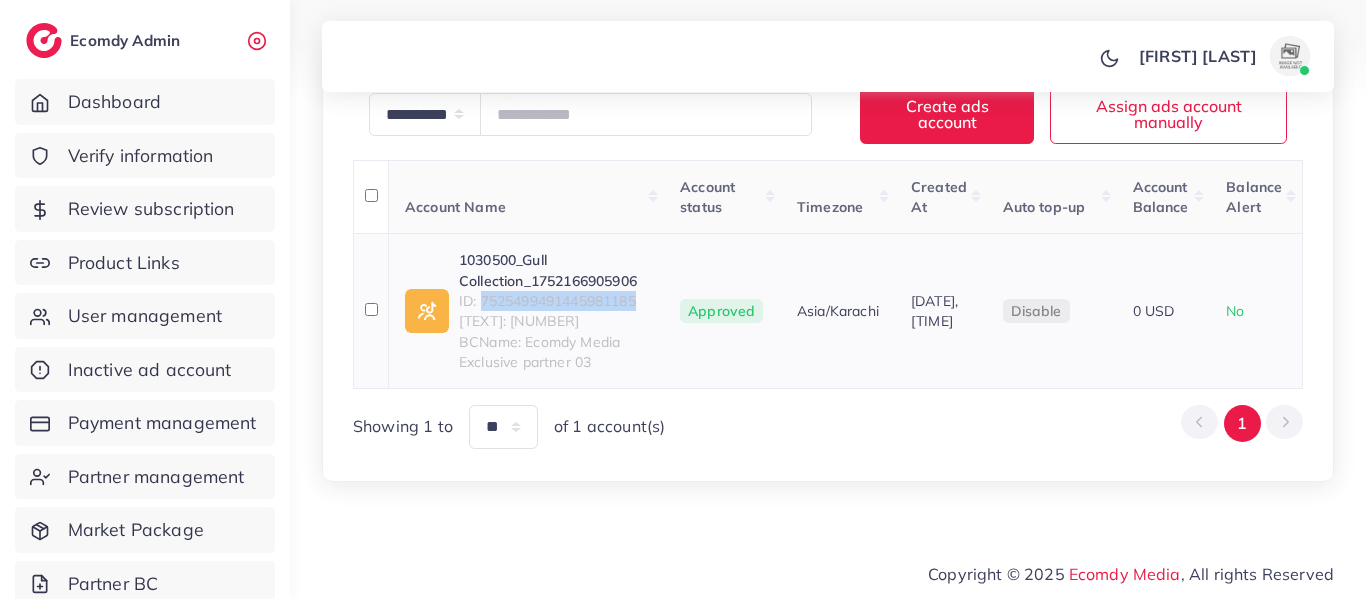 click on "1030500_Gull Collection_1752166905906" at bounding box center (553, 270) 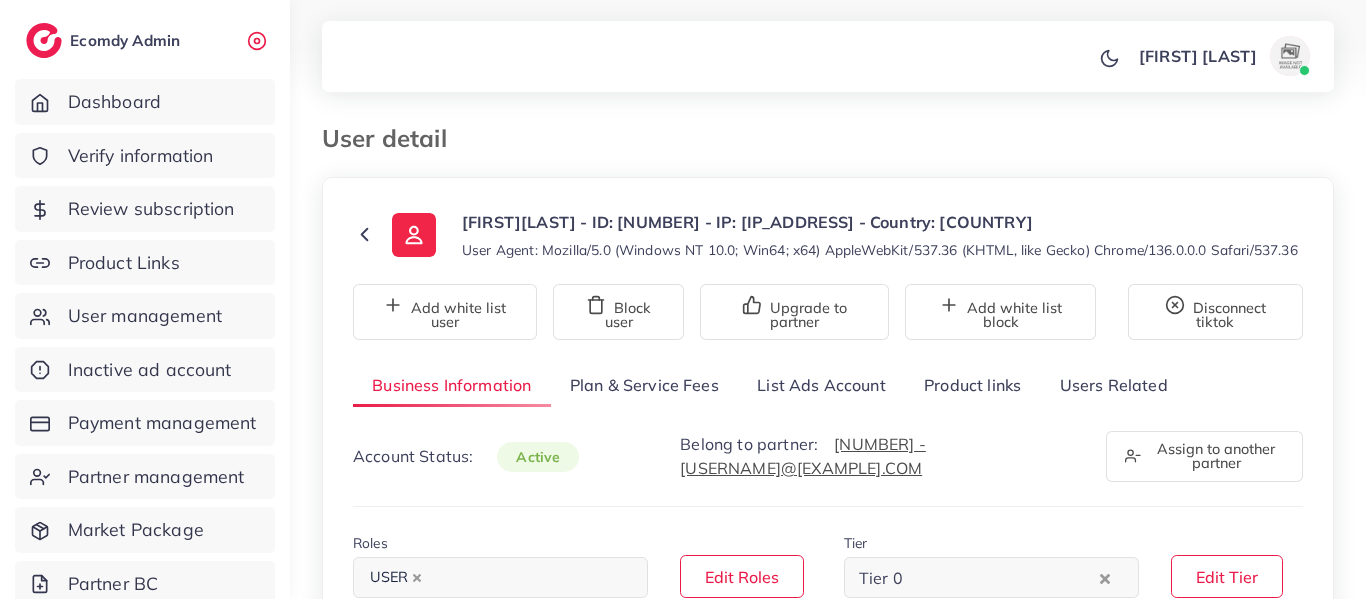 select on "********" 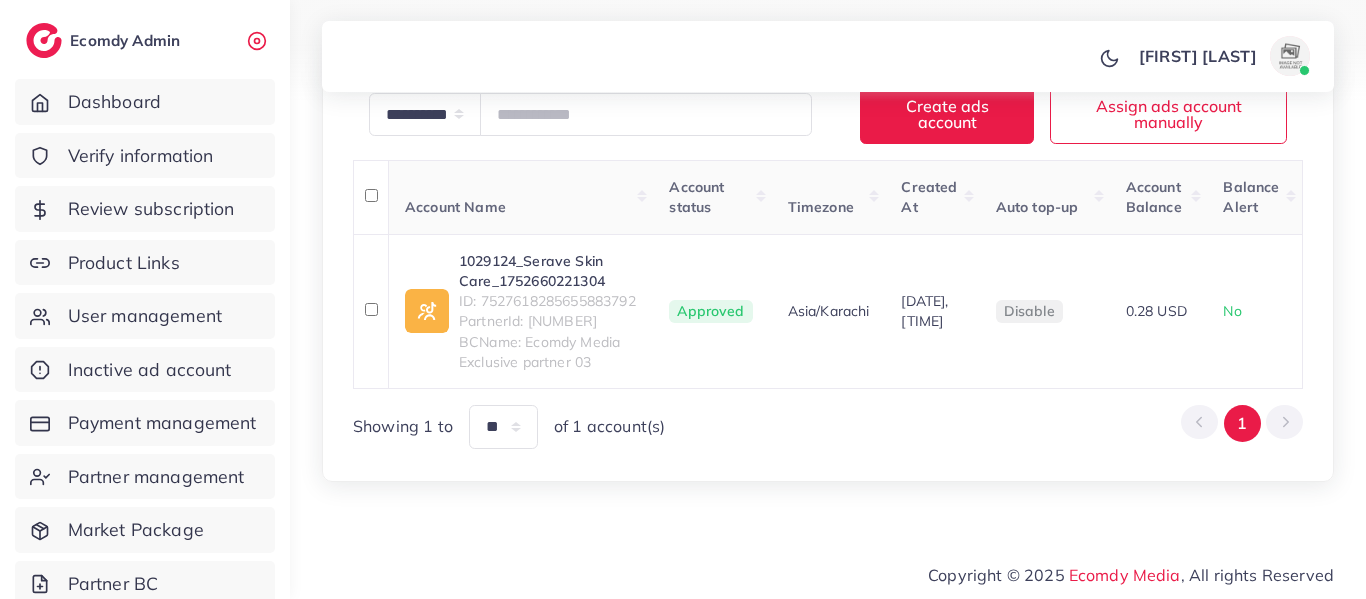 scroll, scrollTop: 415, scrollLeft: 0, axis: vertical 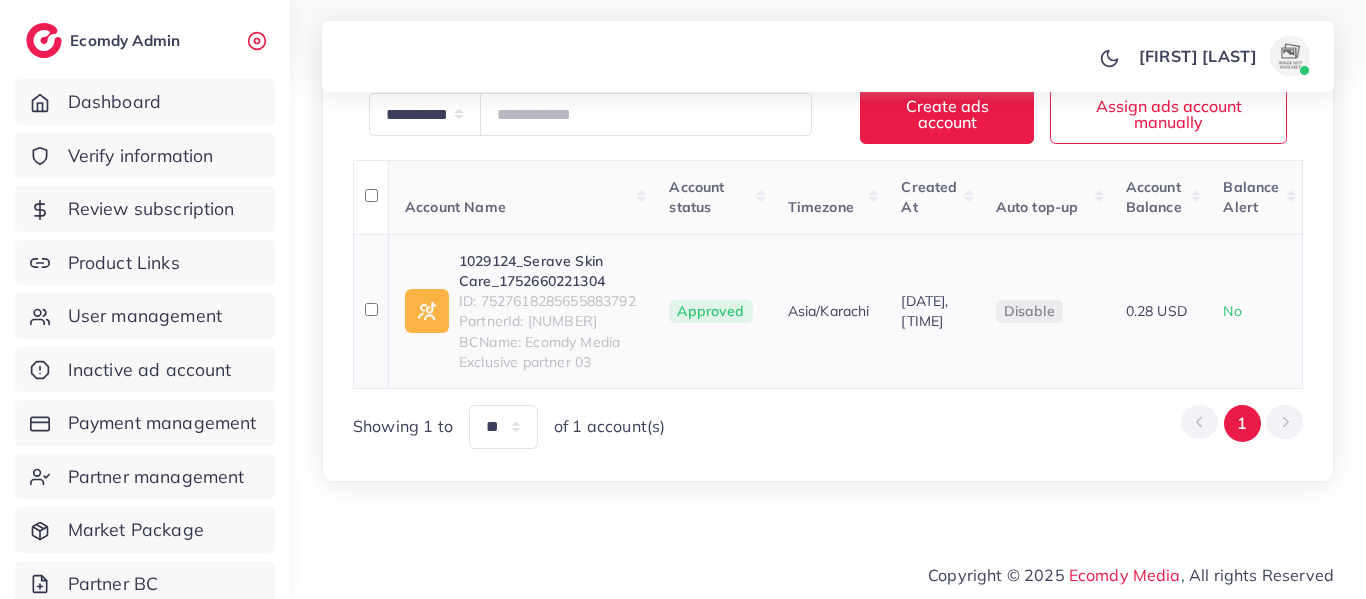click on "ID: 7527618285655883792" at bounding box center [548, 301] 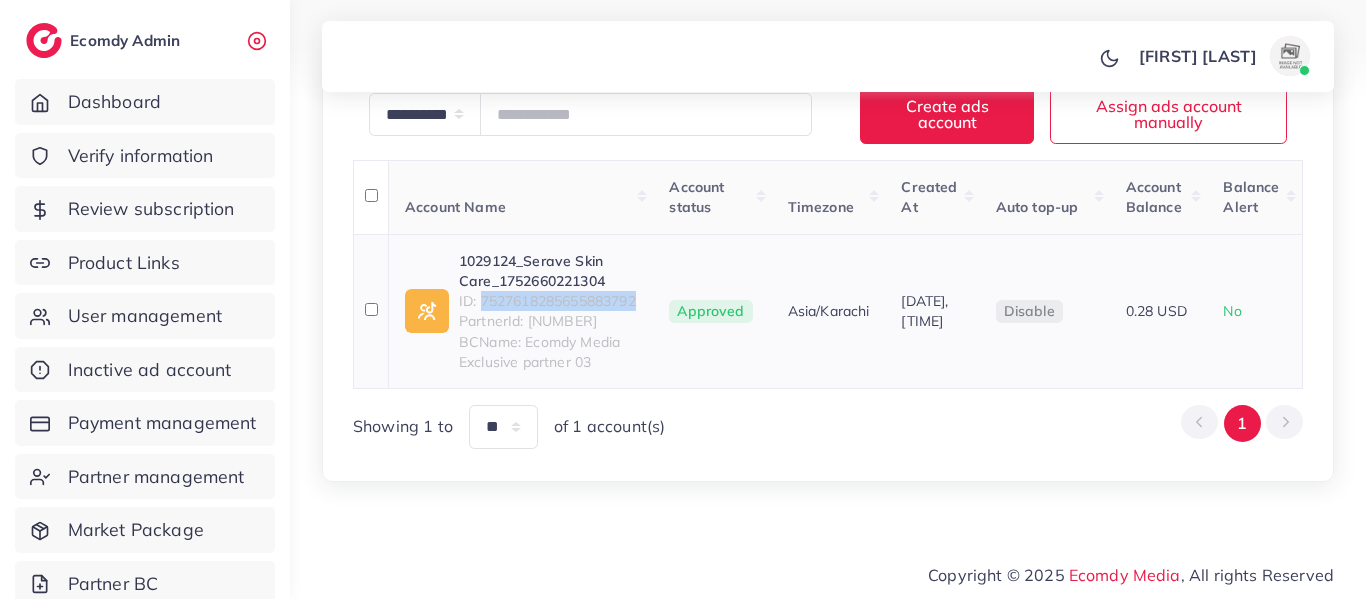 click on "ID: 7527618285655883792" at bounding box center [548, 301] 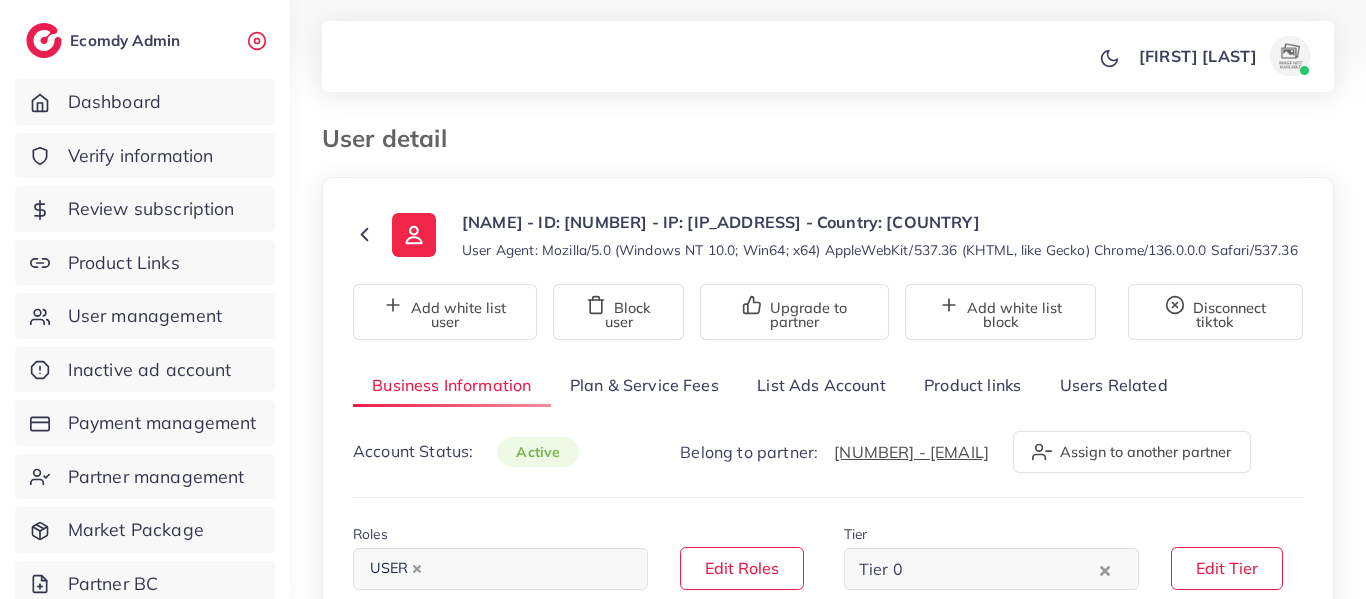 select on "********" 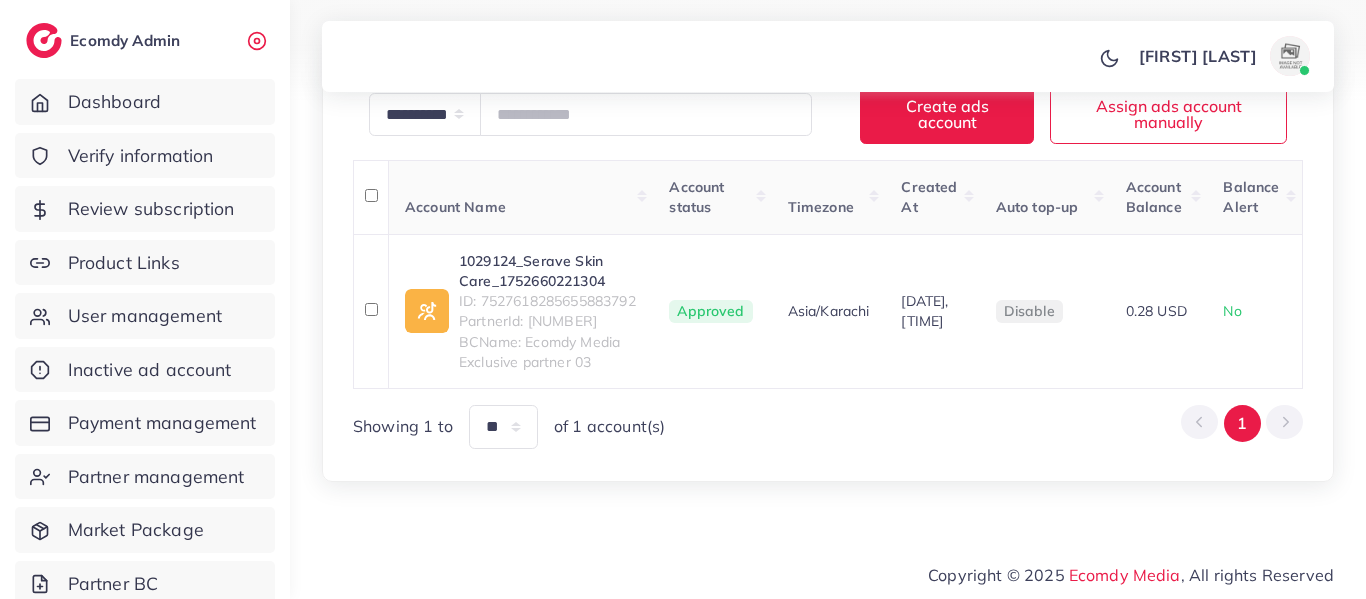 scroll, scrollTop: 415, scrollLeft: 0, axis: vertical 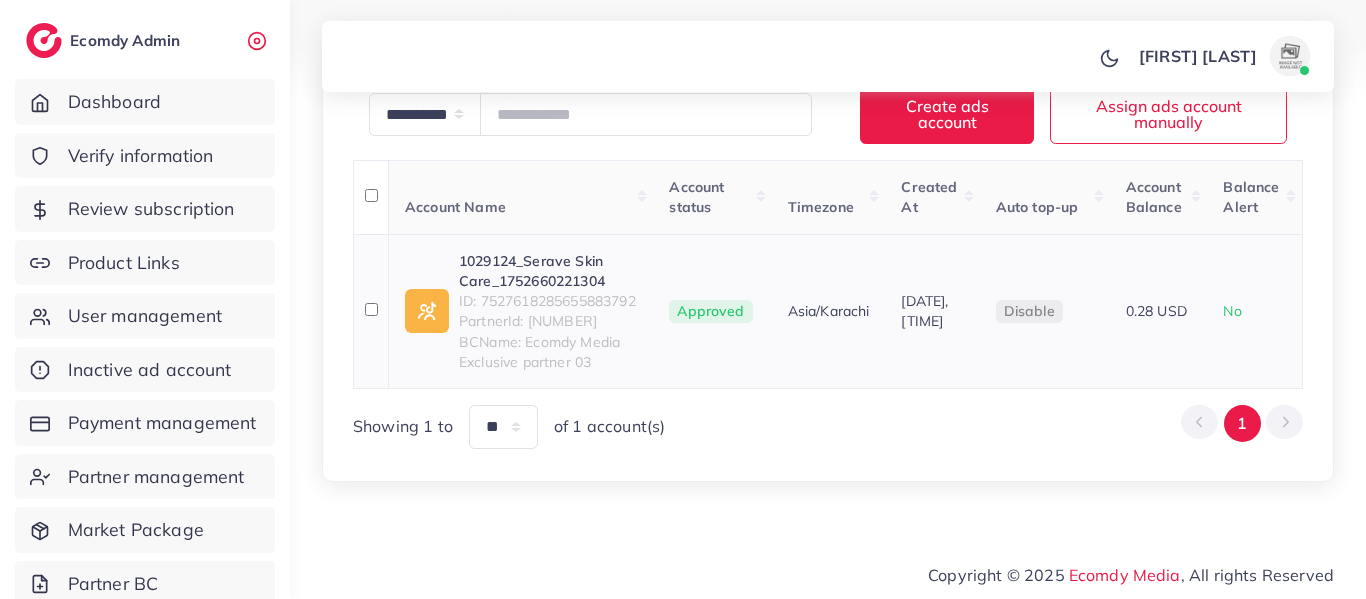 click on "ID: 7527618285655883792" at bounding box center (548, 301) 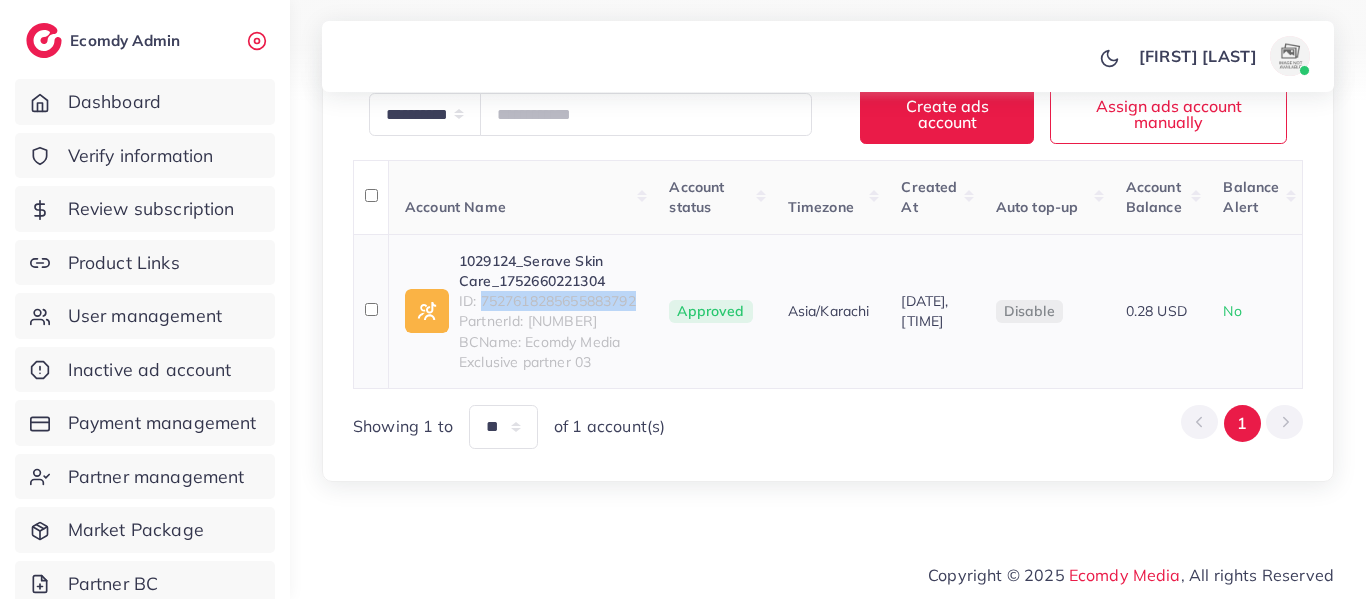 click on "ID: 7527618285655883792" at bounding box center [548, 301] 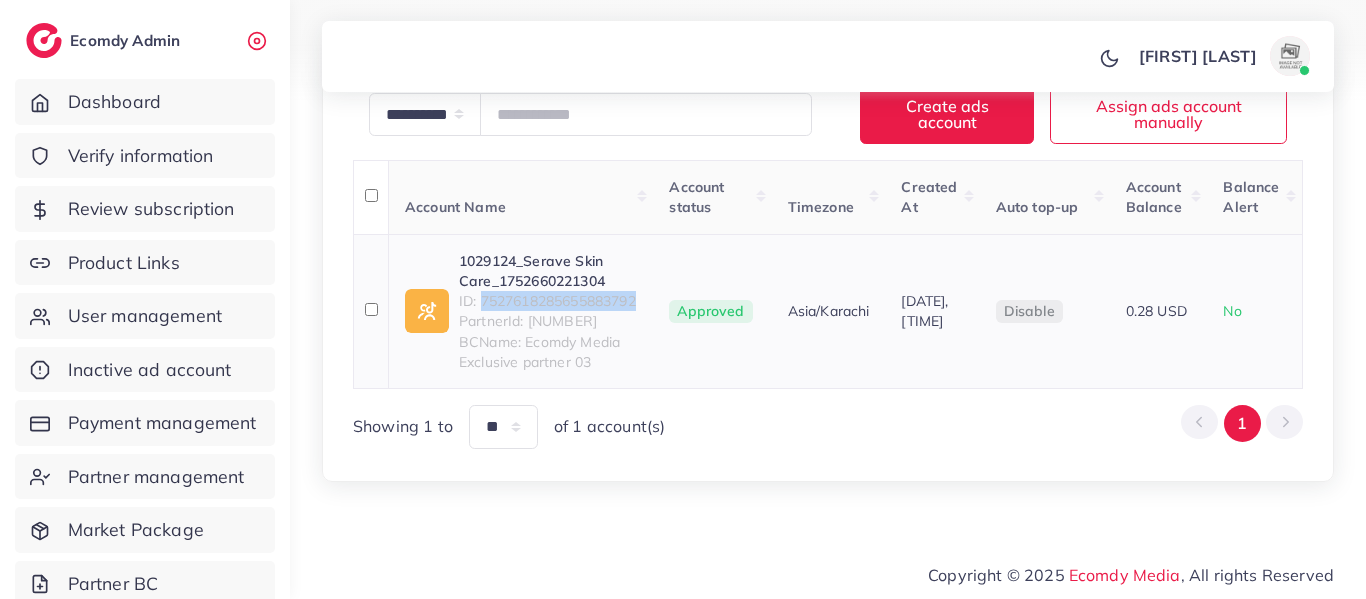 click on "1029124_Serave  Skin Care_1752660221304" at bounding box center [548, 271] 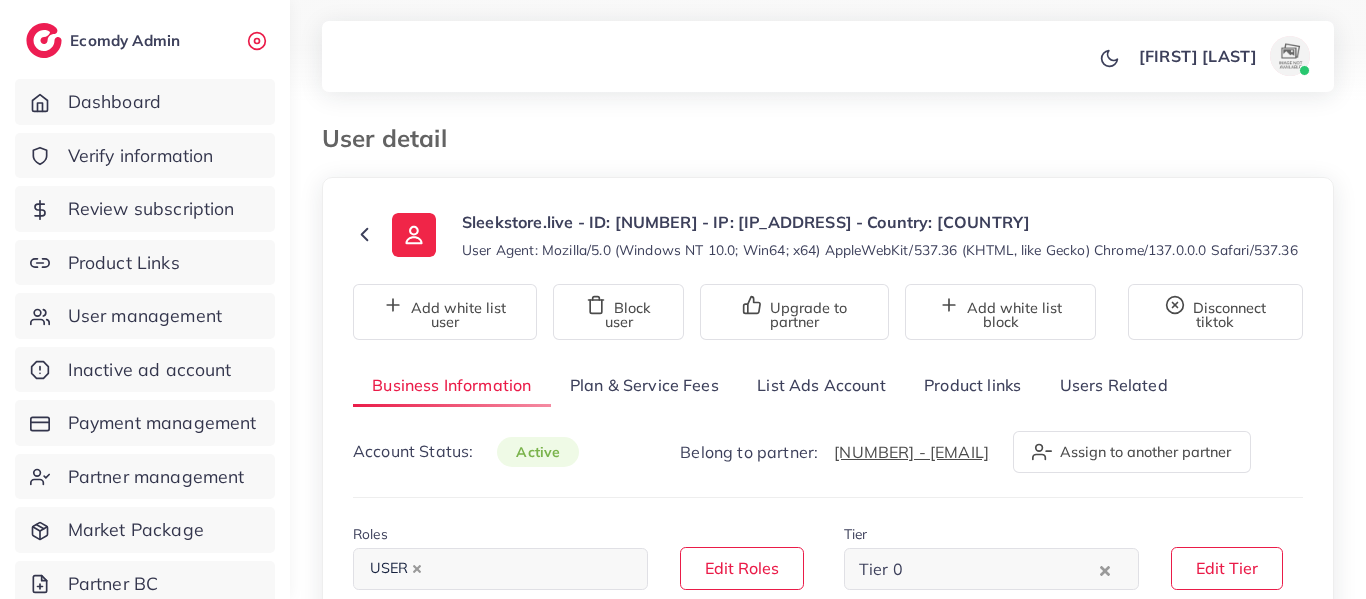 select on "********" 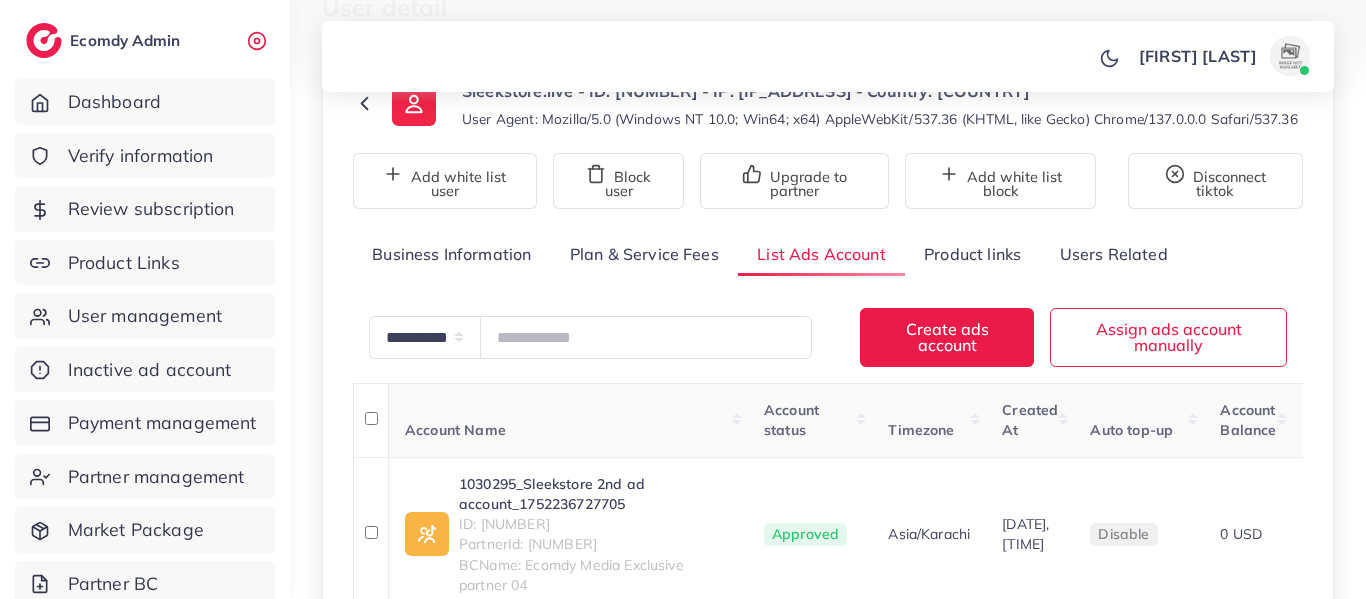 scroll, scrollTop: 524, scrollLeft: 0, axis: vertical 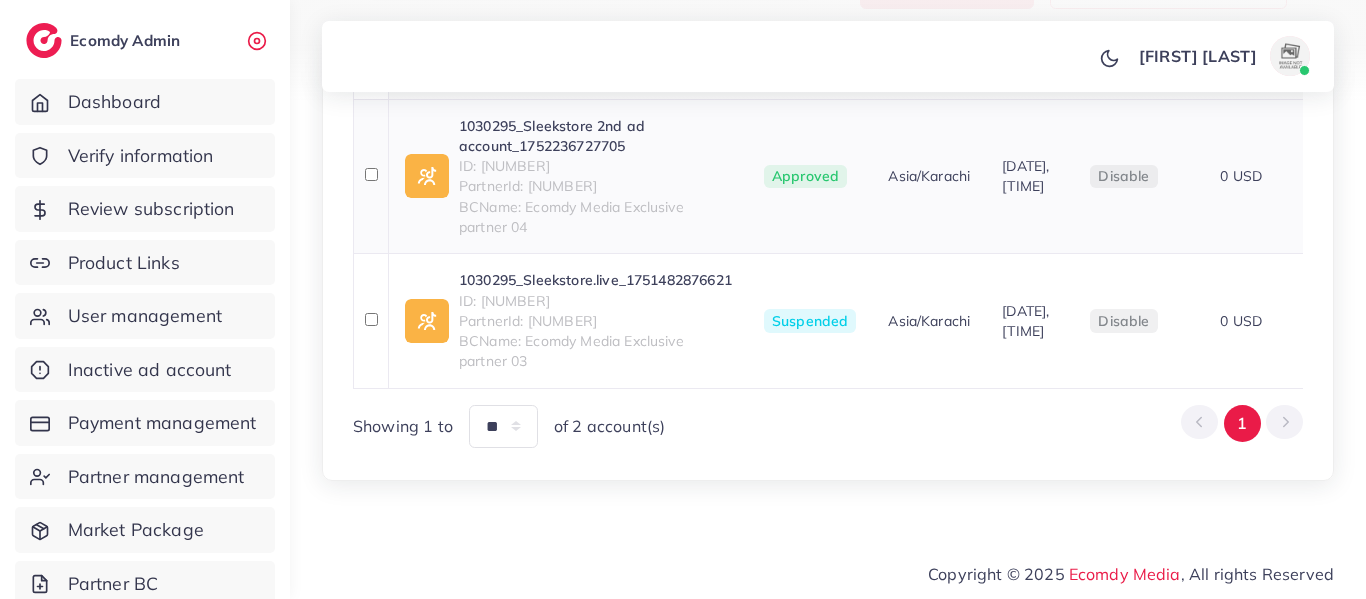 click on "ID: [NUMBER]" at bounding box center (595, 166) 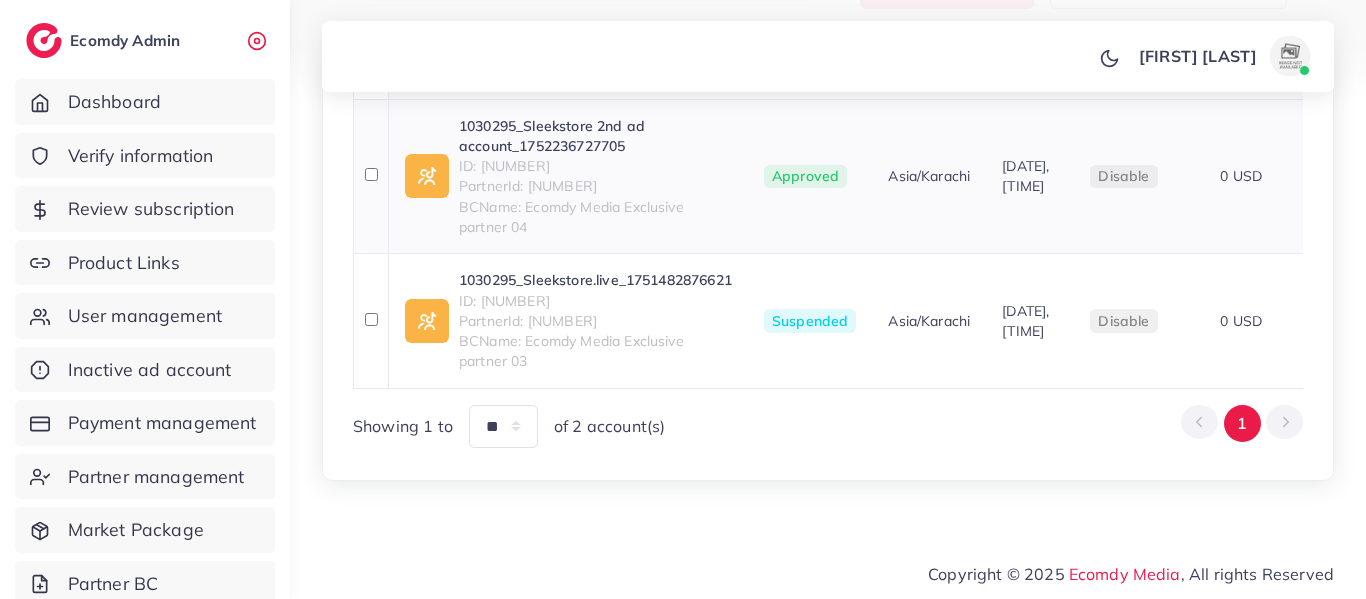 copy on "7525797971938820104" 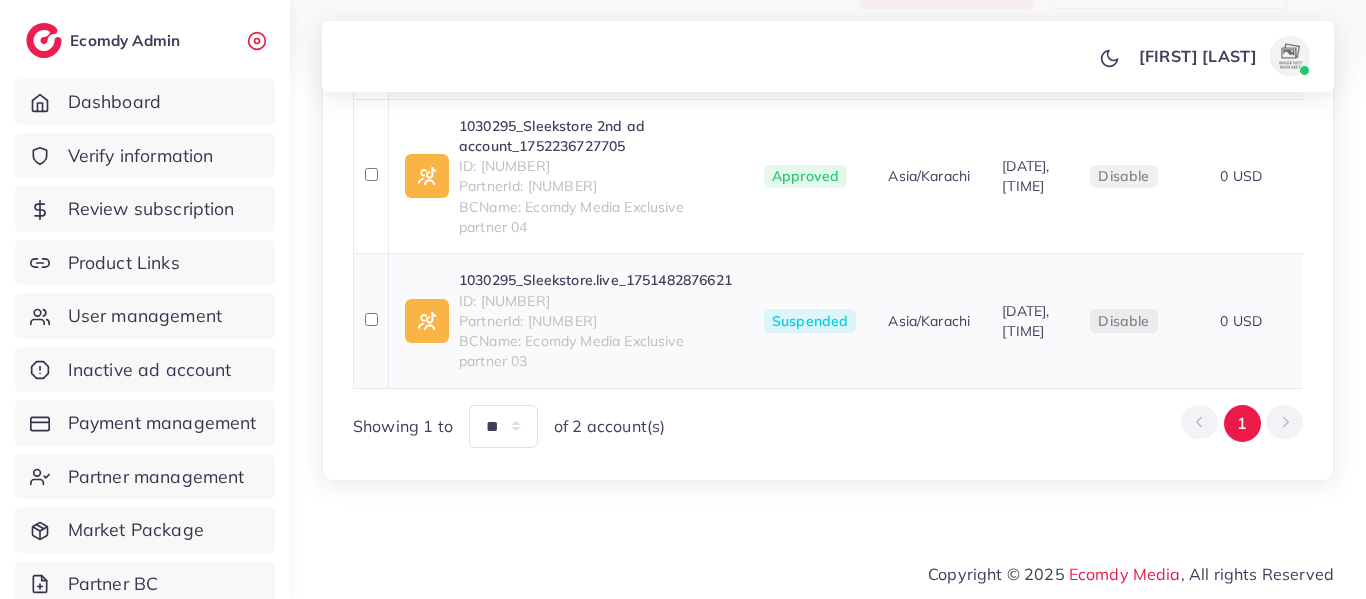 click on "ID: [NUMBER]" at bounding box center (595, 301) 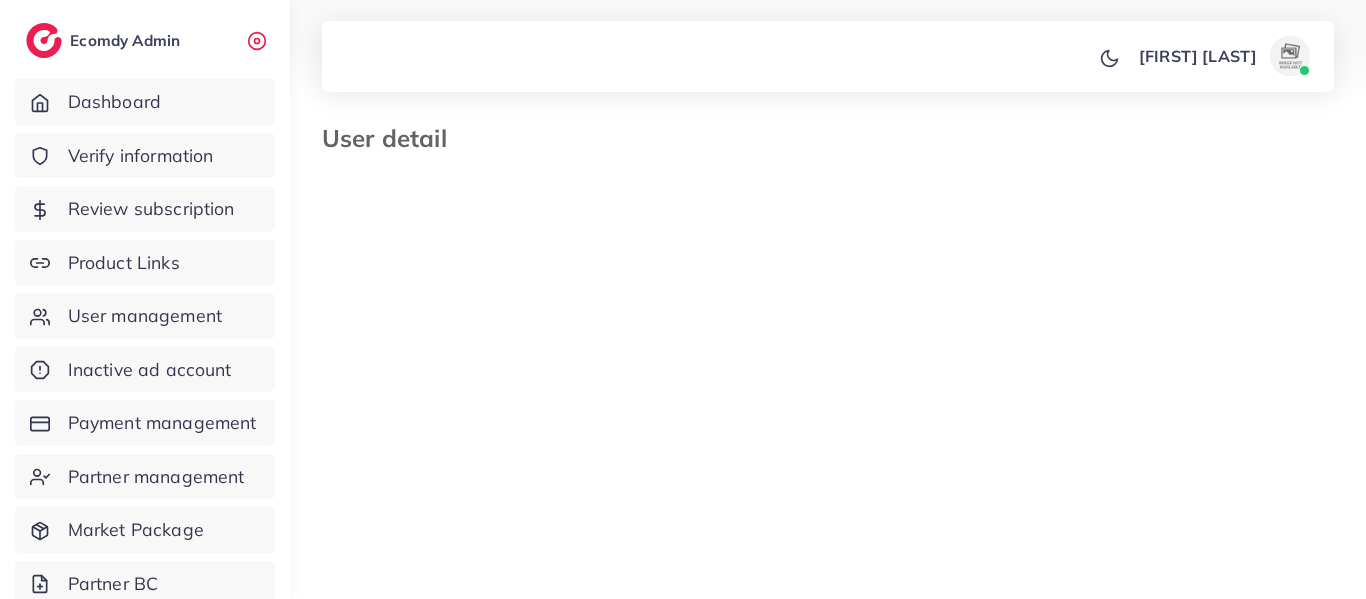 select on "********" 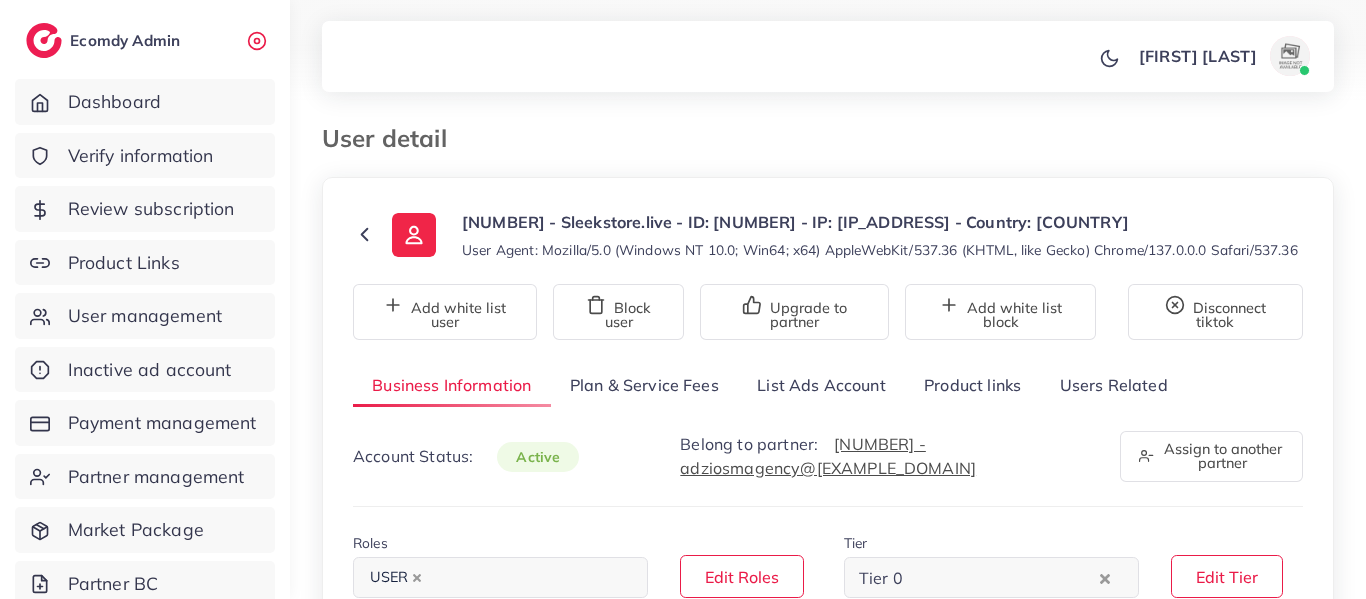 scroll, scrollTop: 0, scrollLeft: 0, axis: both 